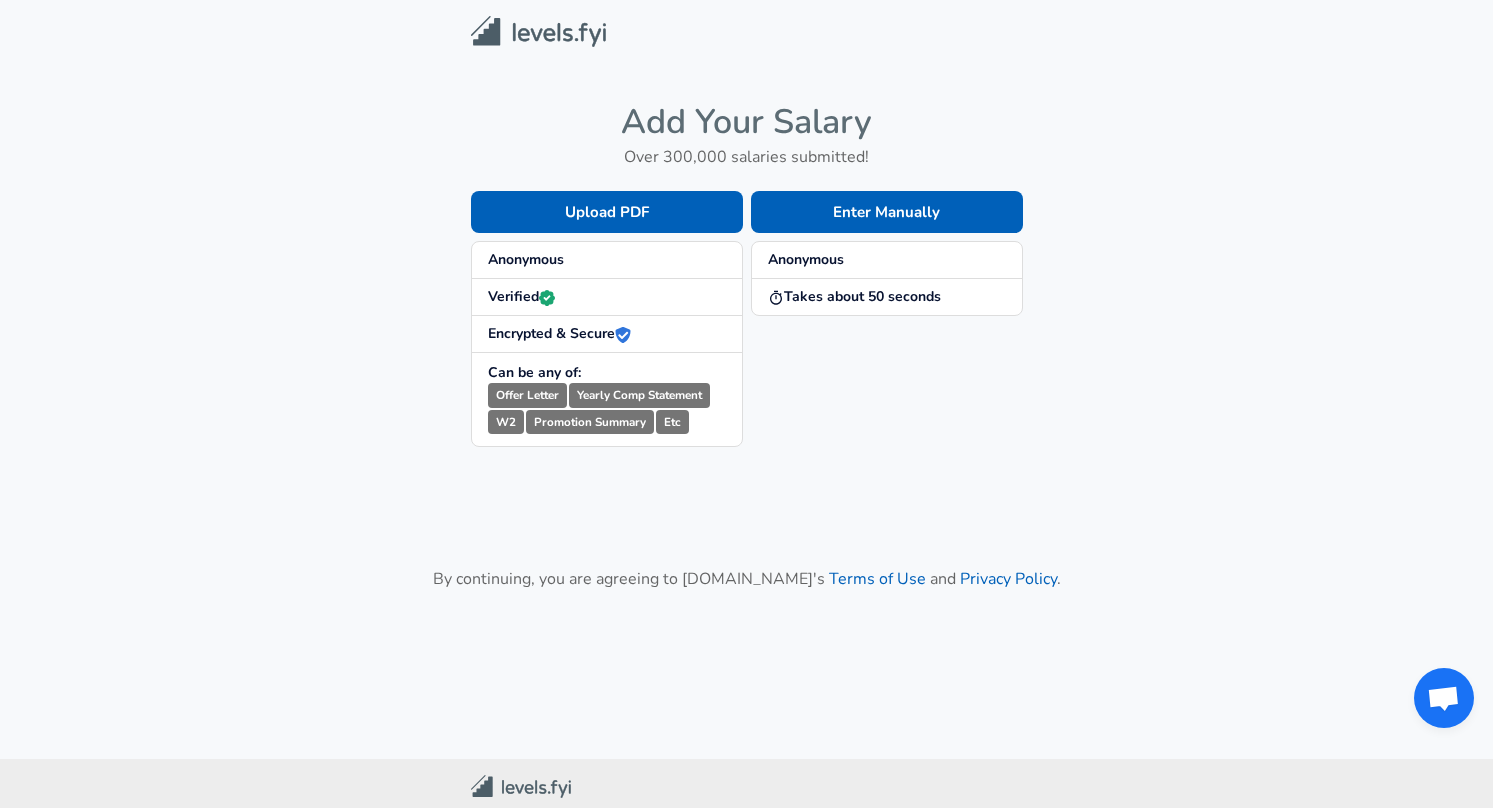 scroll, scrollTop: 0, scrollLeft: 0, axis: both 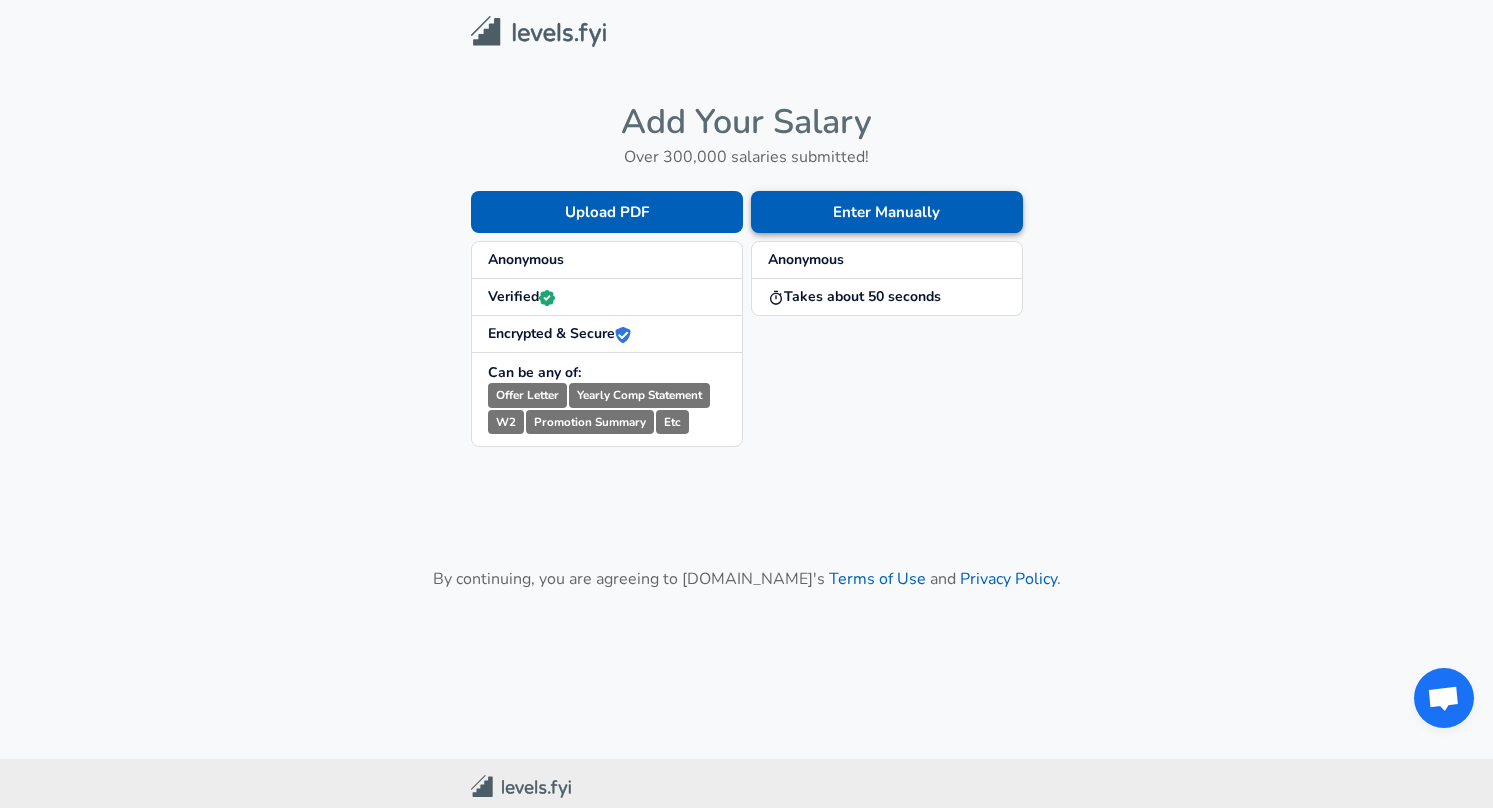 click on "Enter Manually" at bounding box center (887, 212) 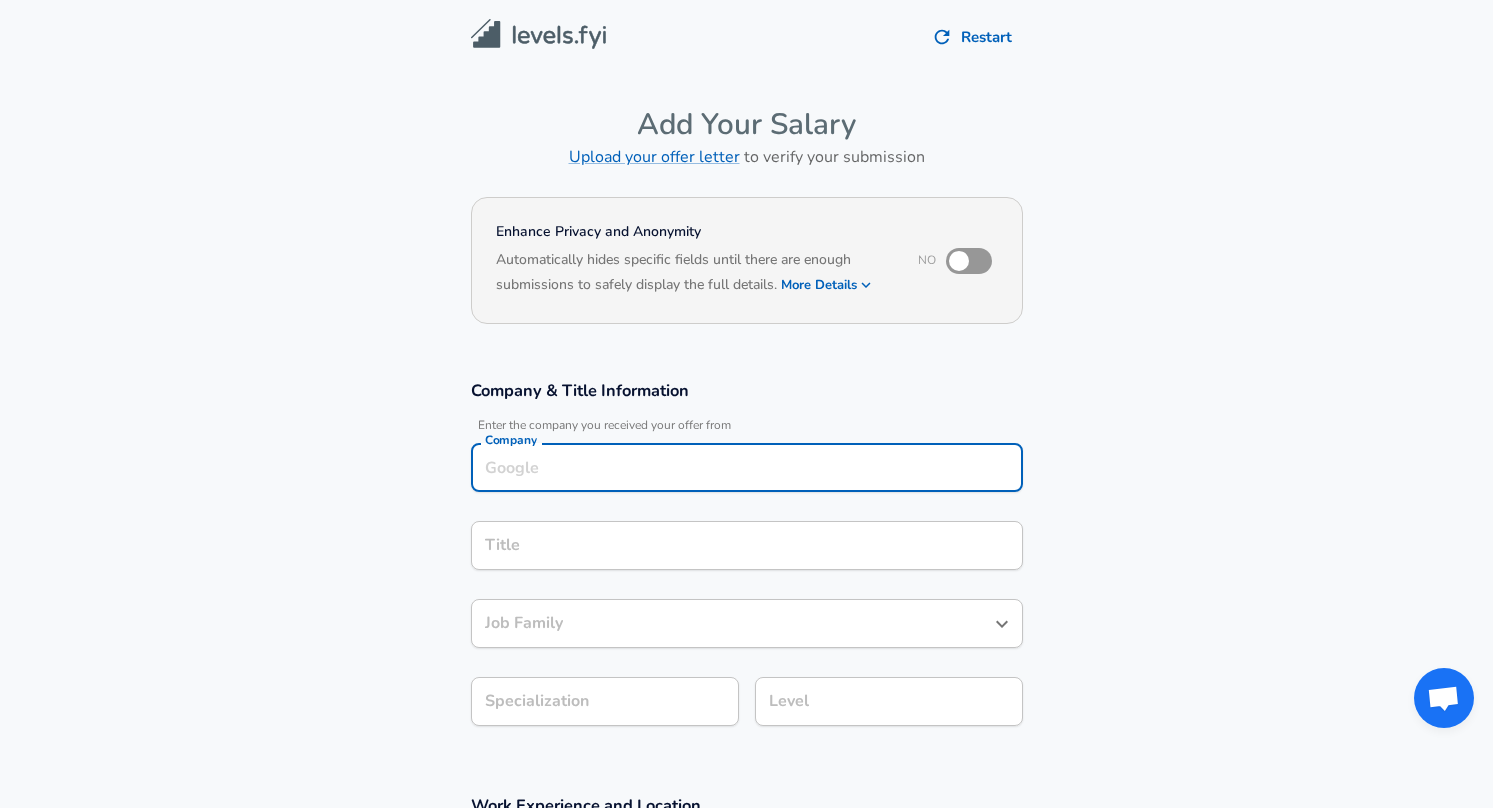 scroll, scrollTop: 20, scrollLeft: 0, axis: vertical 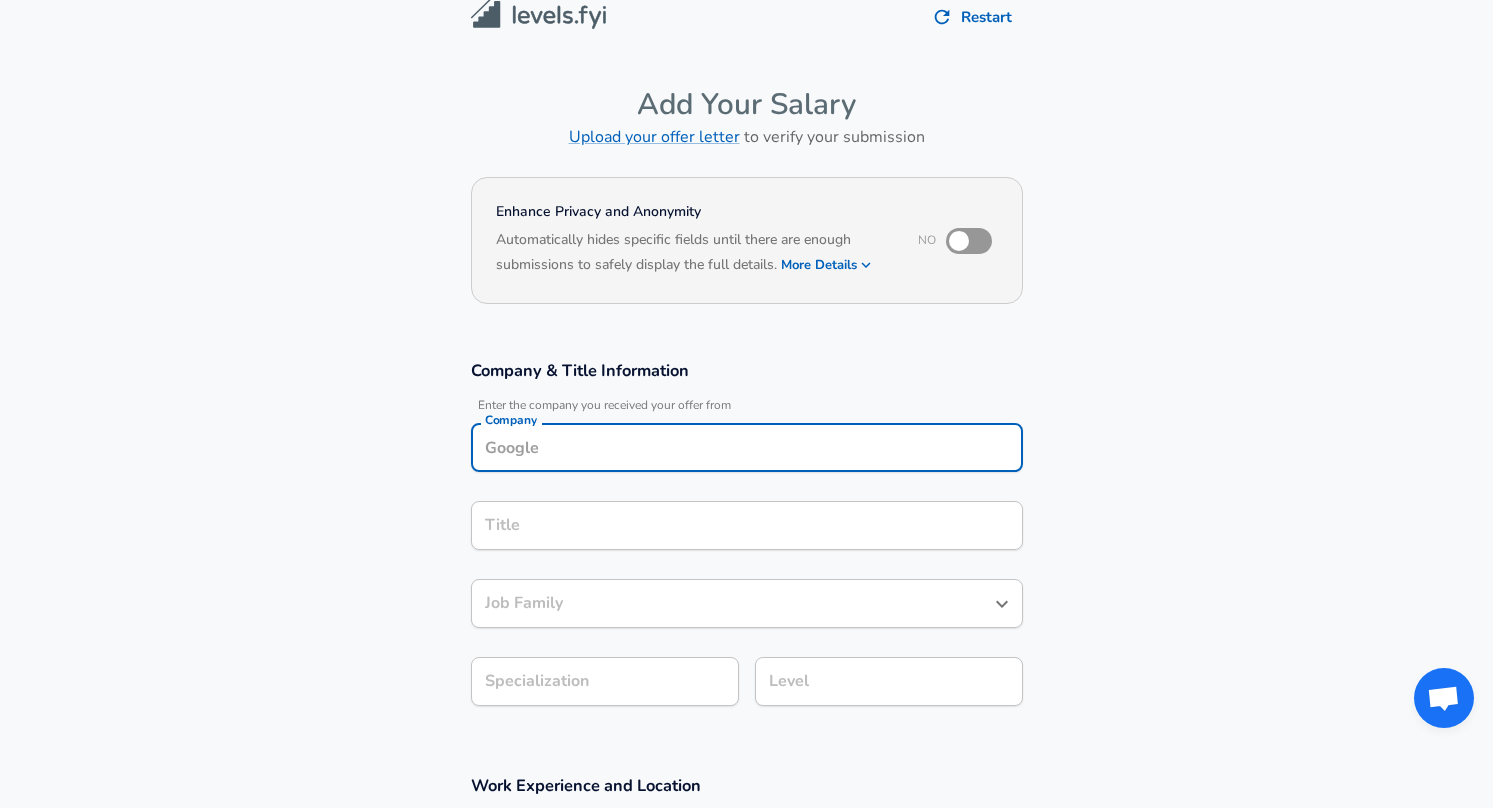 click on "Company" at bounding box center [747, 447] 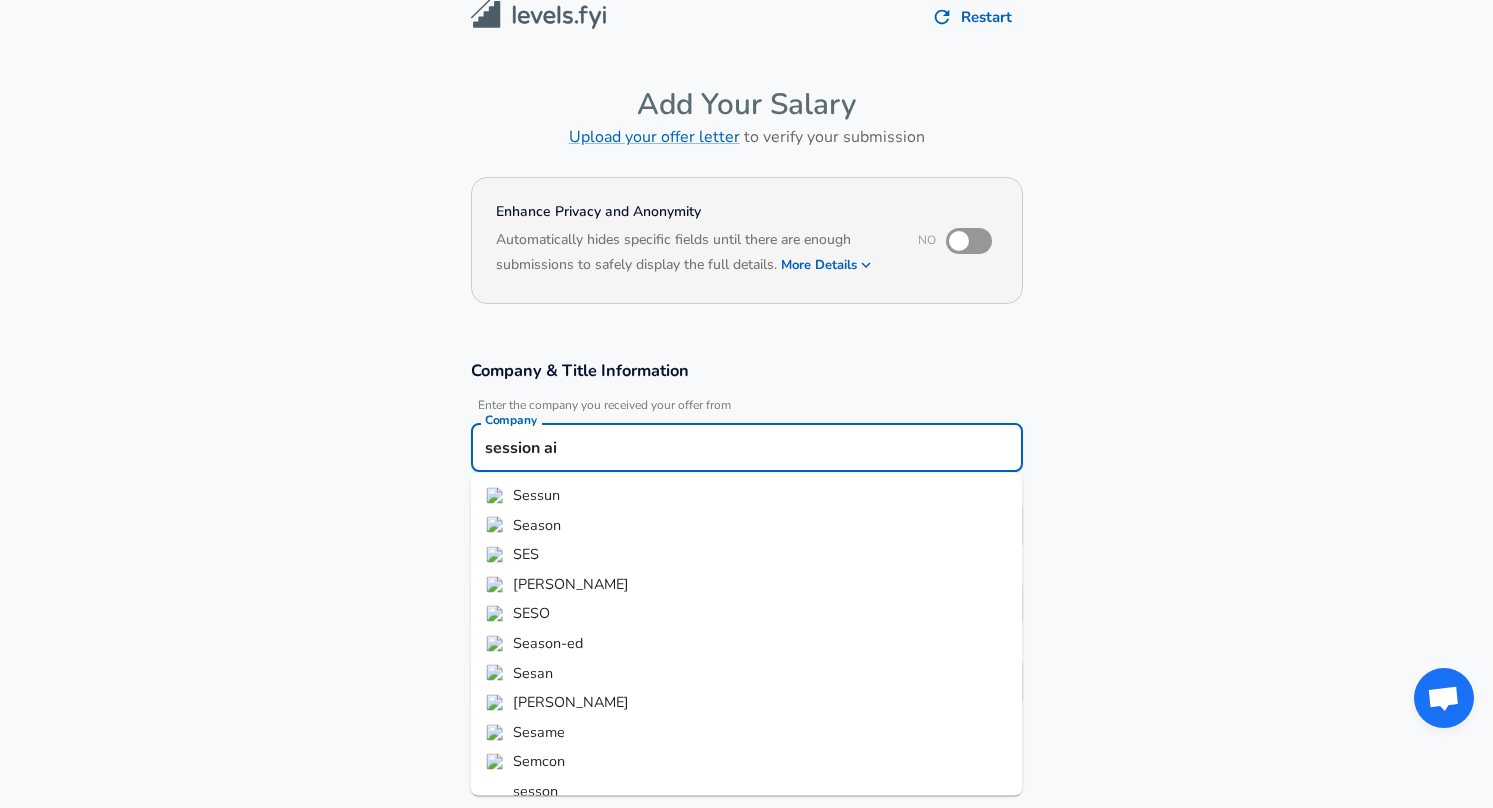 type on "session ai" 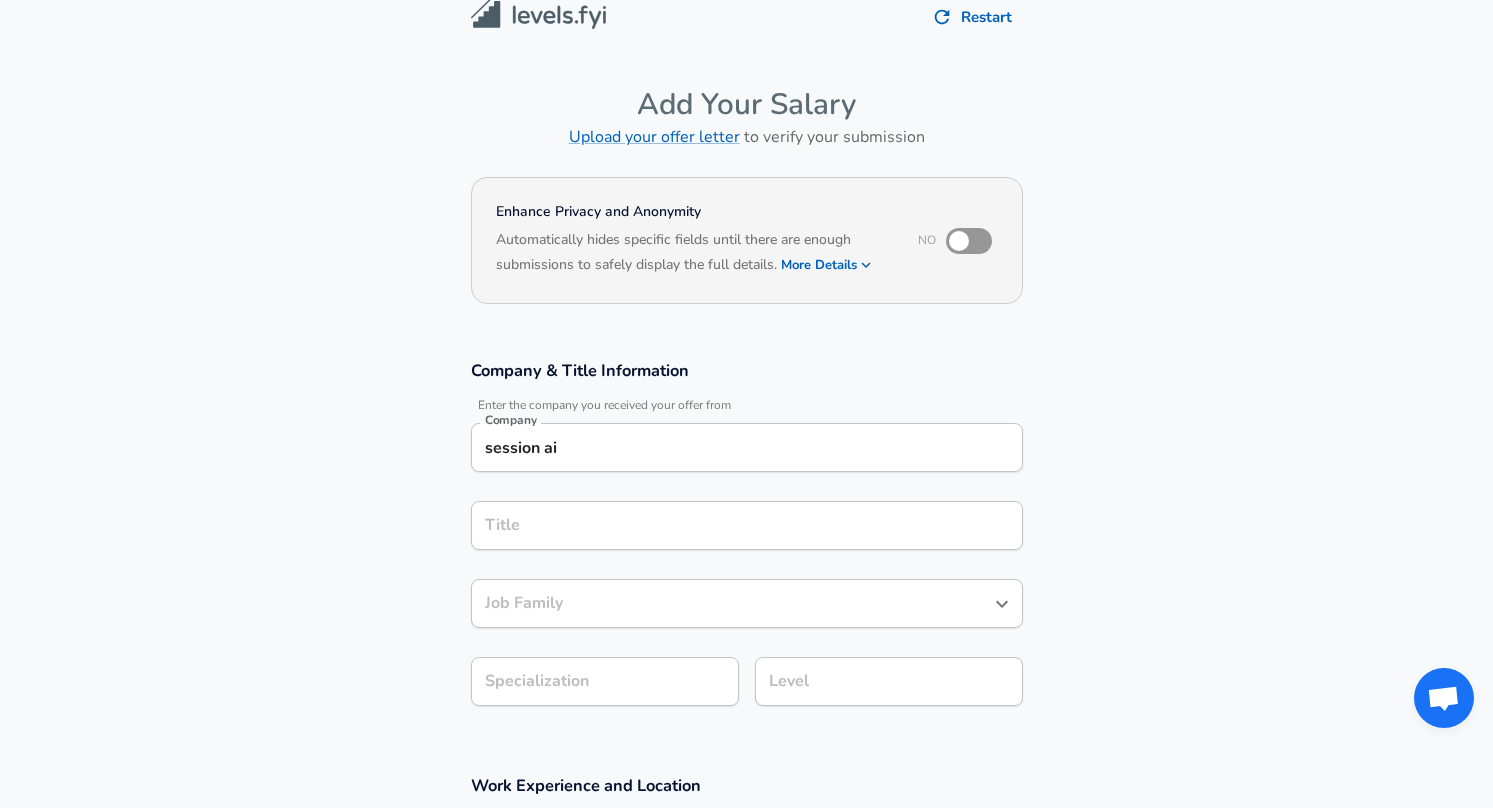 click on "Title" at bounding box center [747, 525] 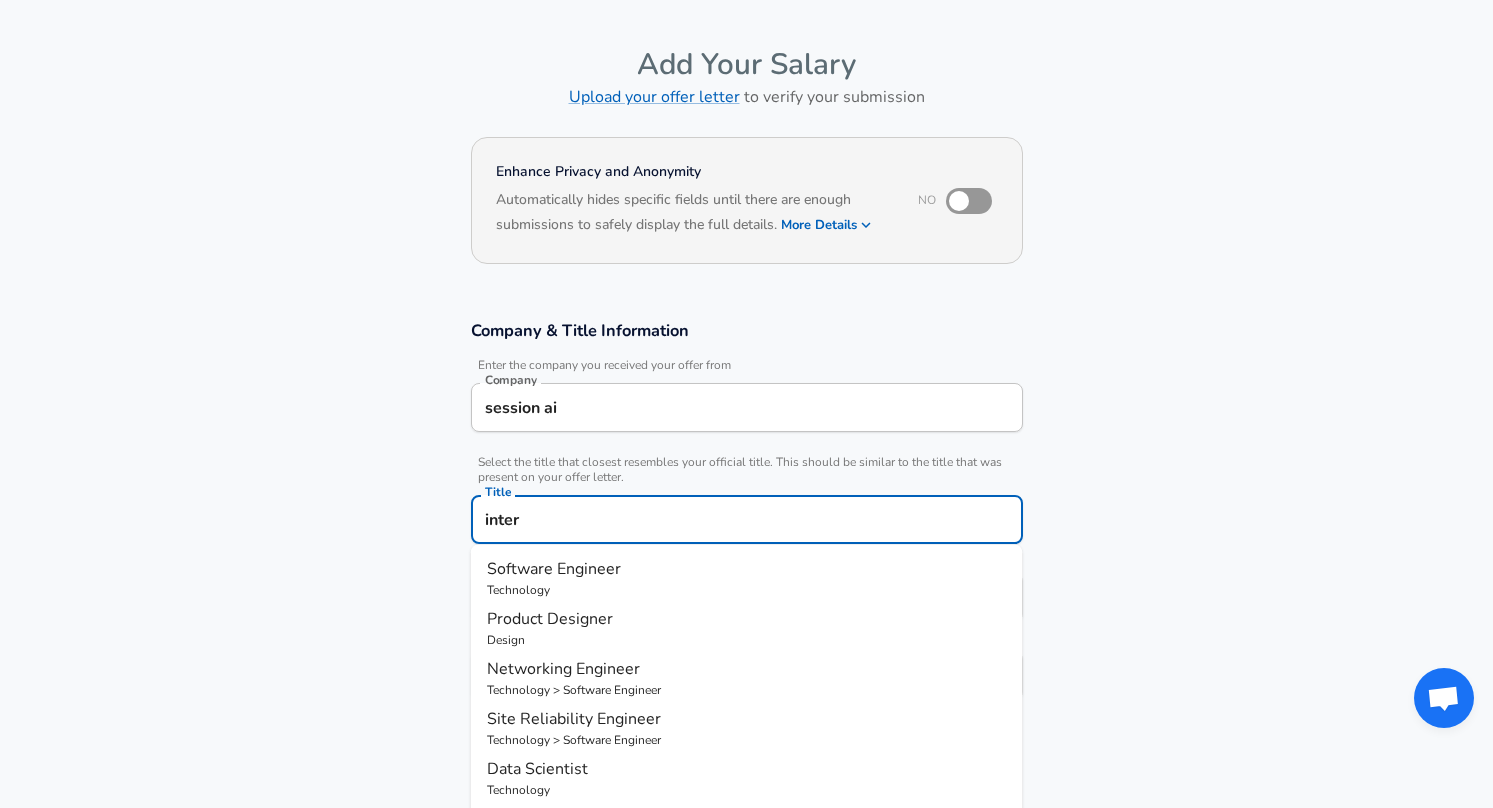 type on "intern" 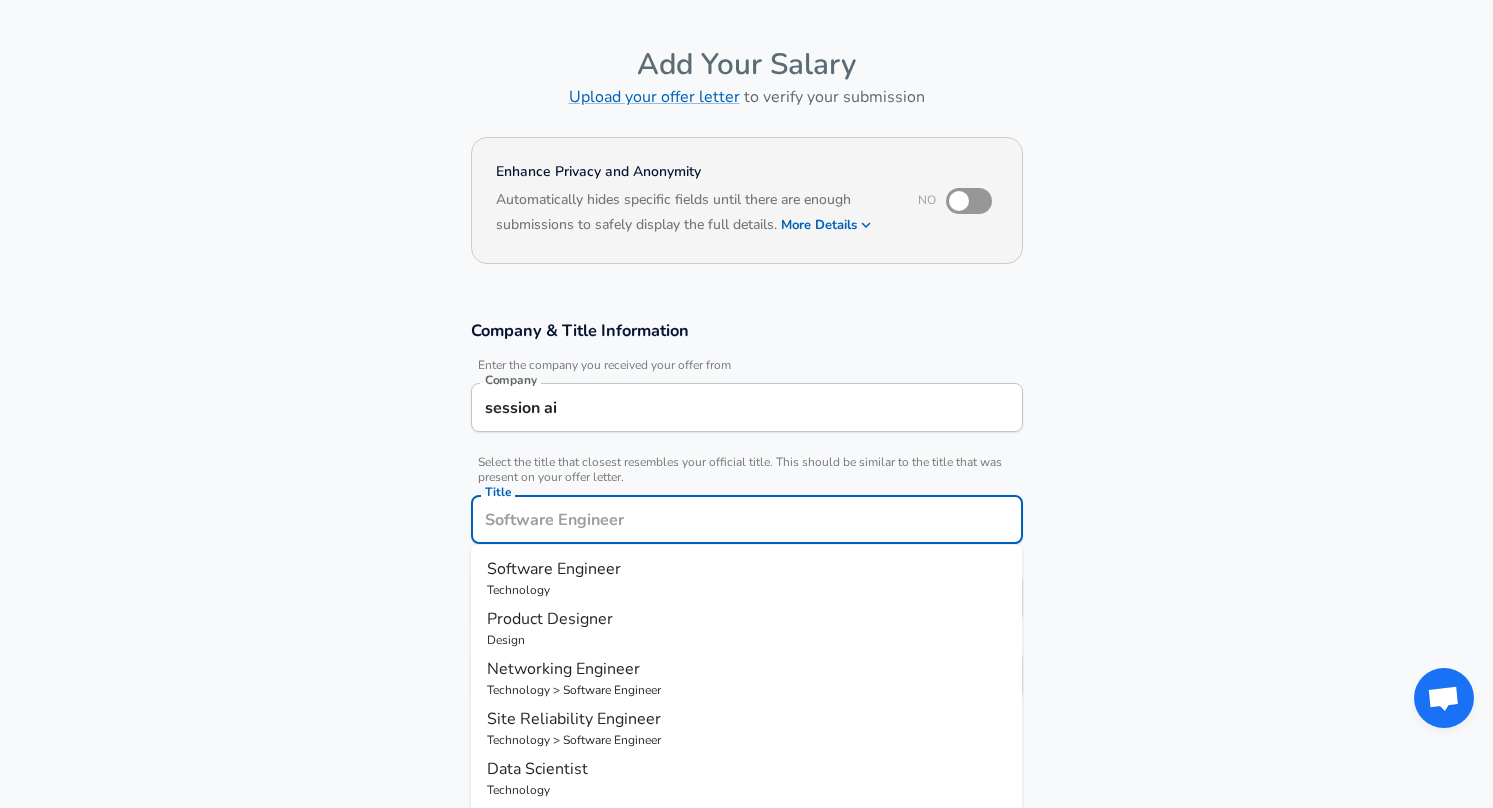 click on "Technology" at bounding box center [747, 590] 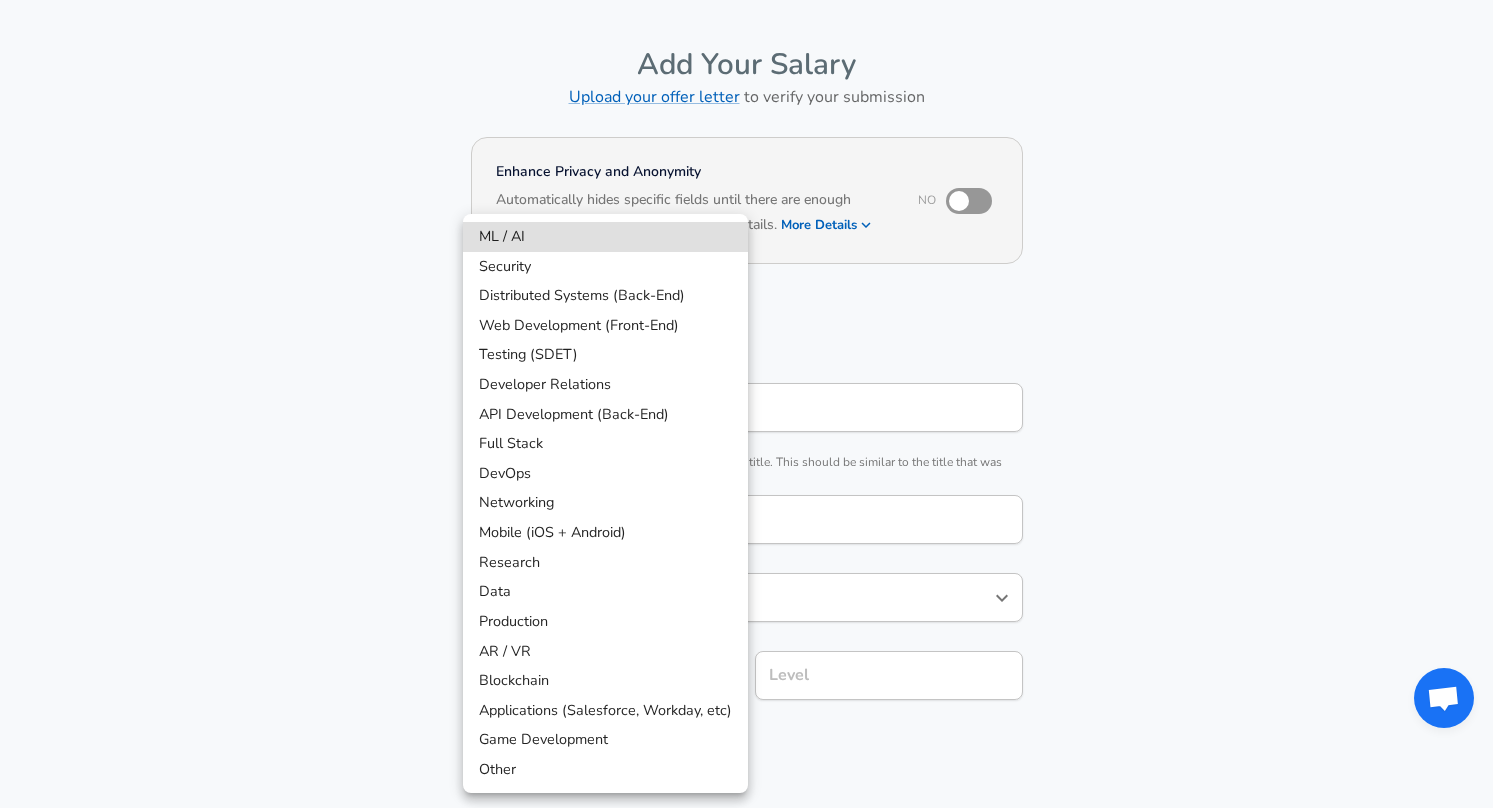scroll, scrollTop: 120, scrollLeft: 0, axis: vertical 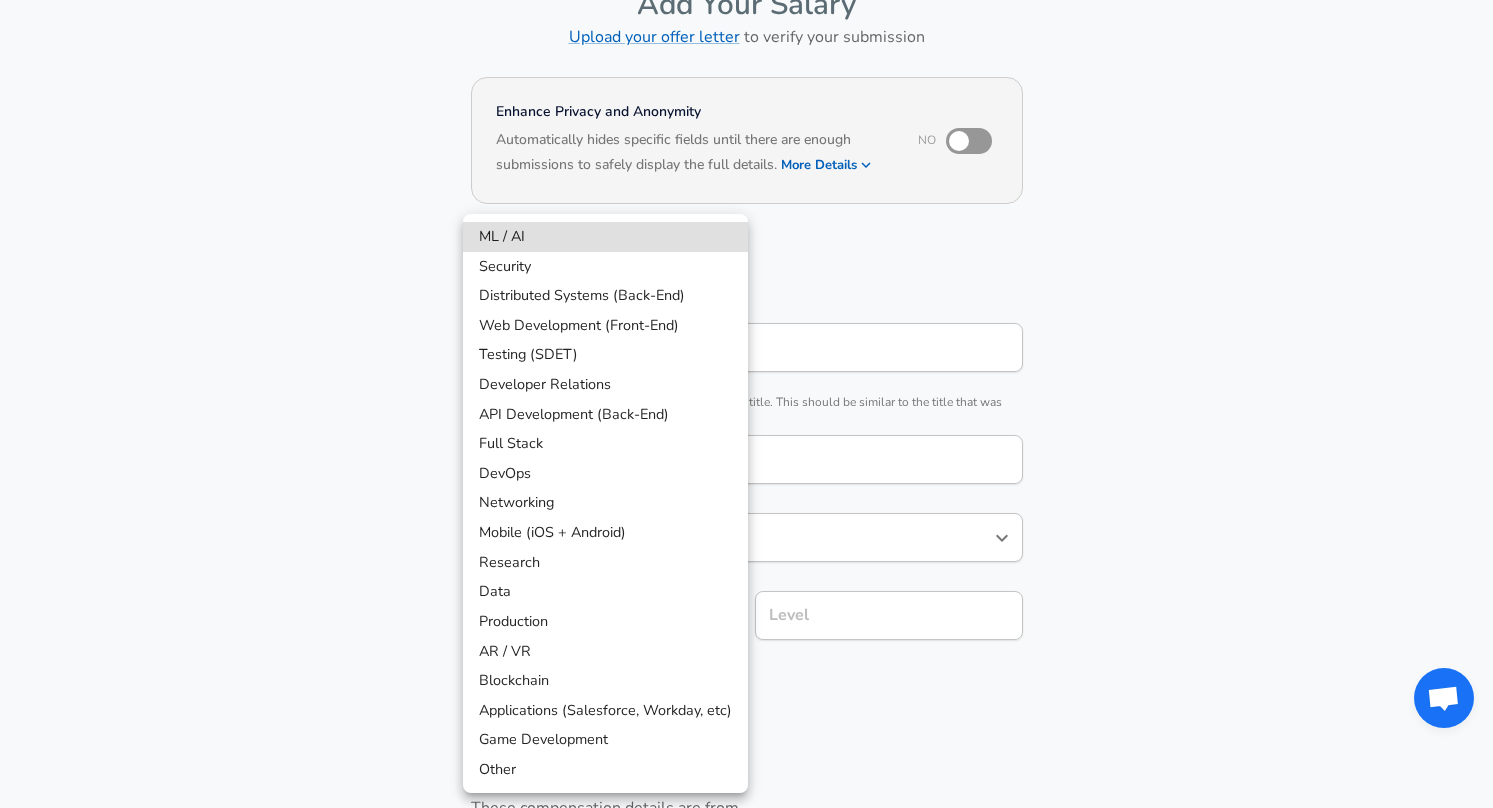 click on "Restart Add Your Salary Upload your offer letter   to verify your submission Enhance Privacy and Anonymity No Automatically hides specific fields until there are enough submissions to safely display the full details.   More Details Based on your submission and the data points that we have already collected, we will automatically hide and anonymize specific fields if there aren't enough data points to remain sufficiently anonymous. Company & Title Information   Enter the company you received your offer from Company session ai Company   Select the title that closest resembles your official title. This should be similar to the title that was present on your offer letter. Title Software Engineer Title Job Family Software Engineer Job Family   Select a Specialization that best fits your role. If you can't find one, select 'Other' to enter a custom specialization Select Specialization ​ Select Specialization Level Level Work Experience and Location These compensation details are from the perspective of a:     and" at bounding box center [746, 284] 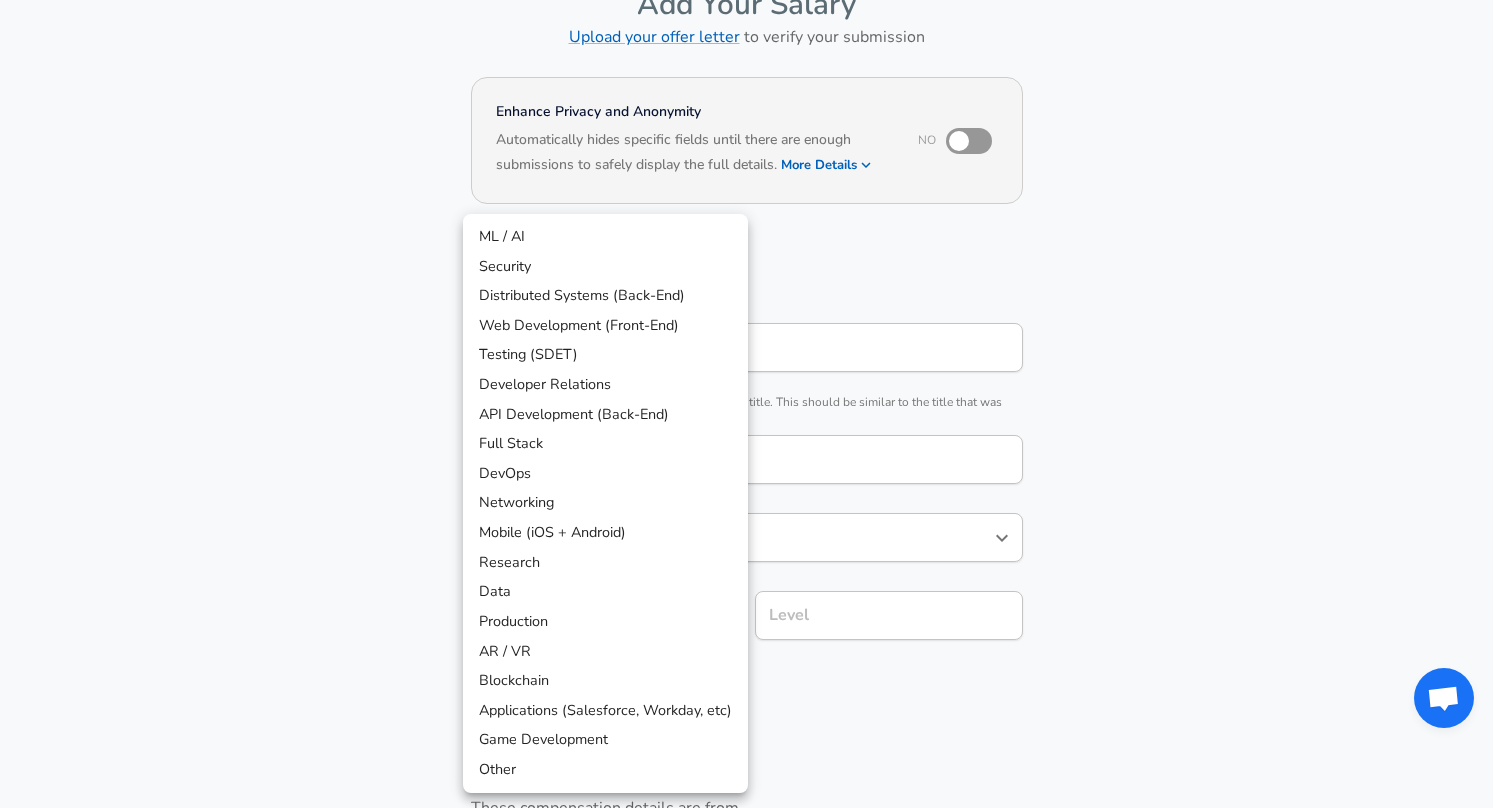 click at bounding box center (746, 404) 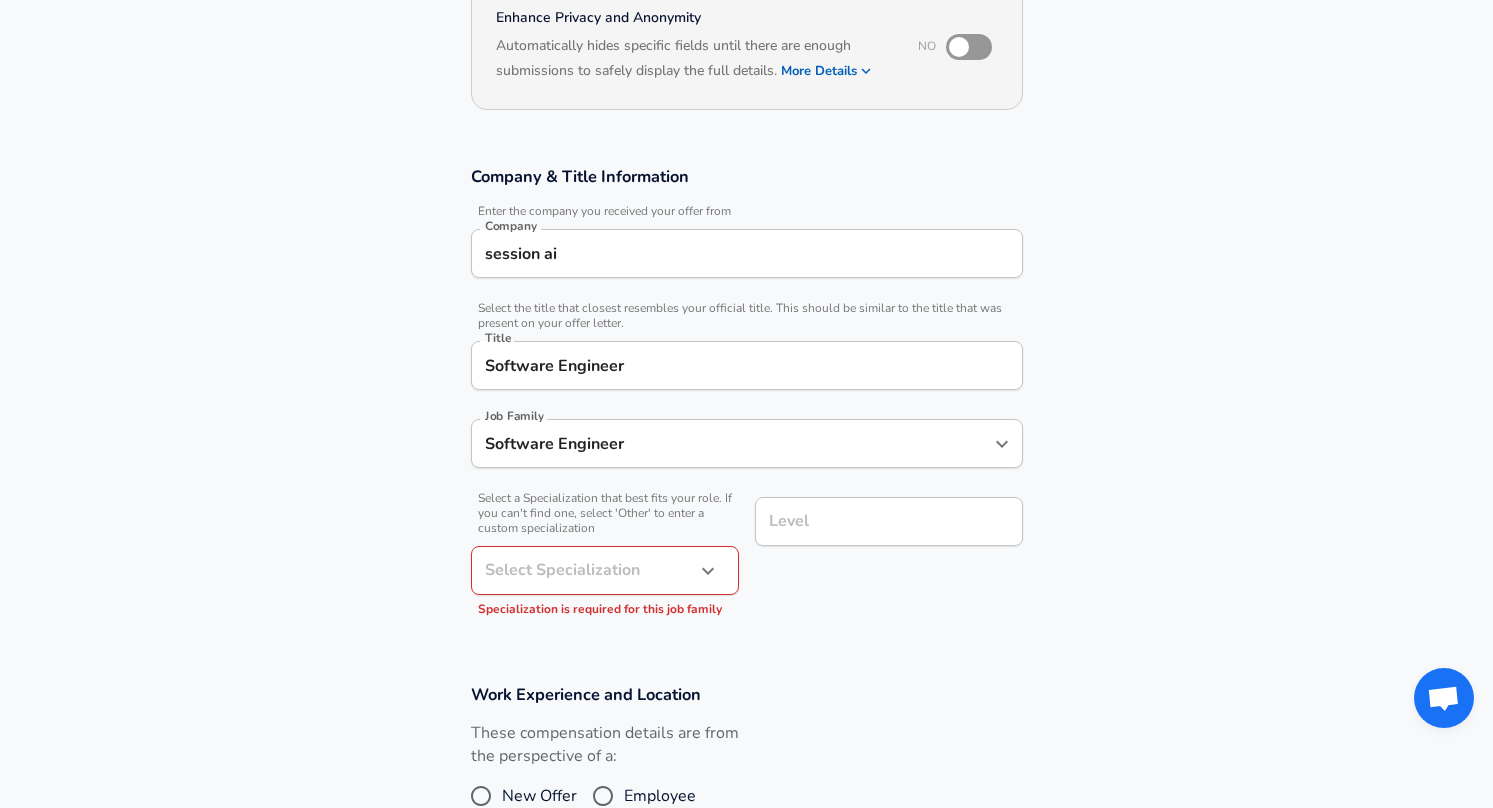click on "Level" at bounding box center [889, 521] 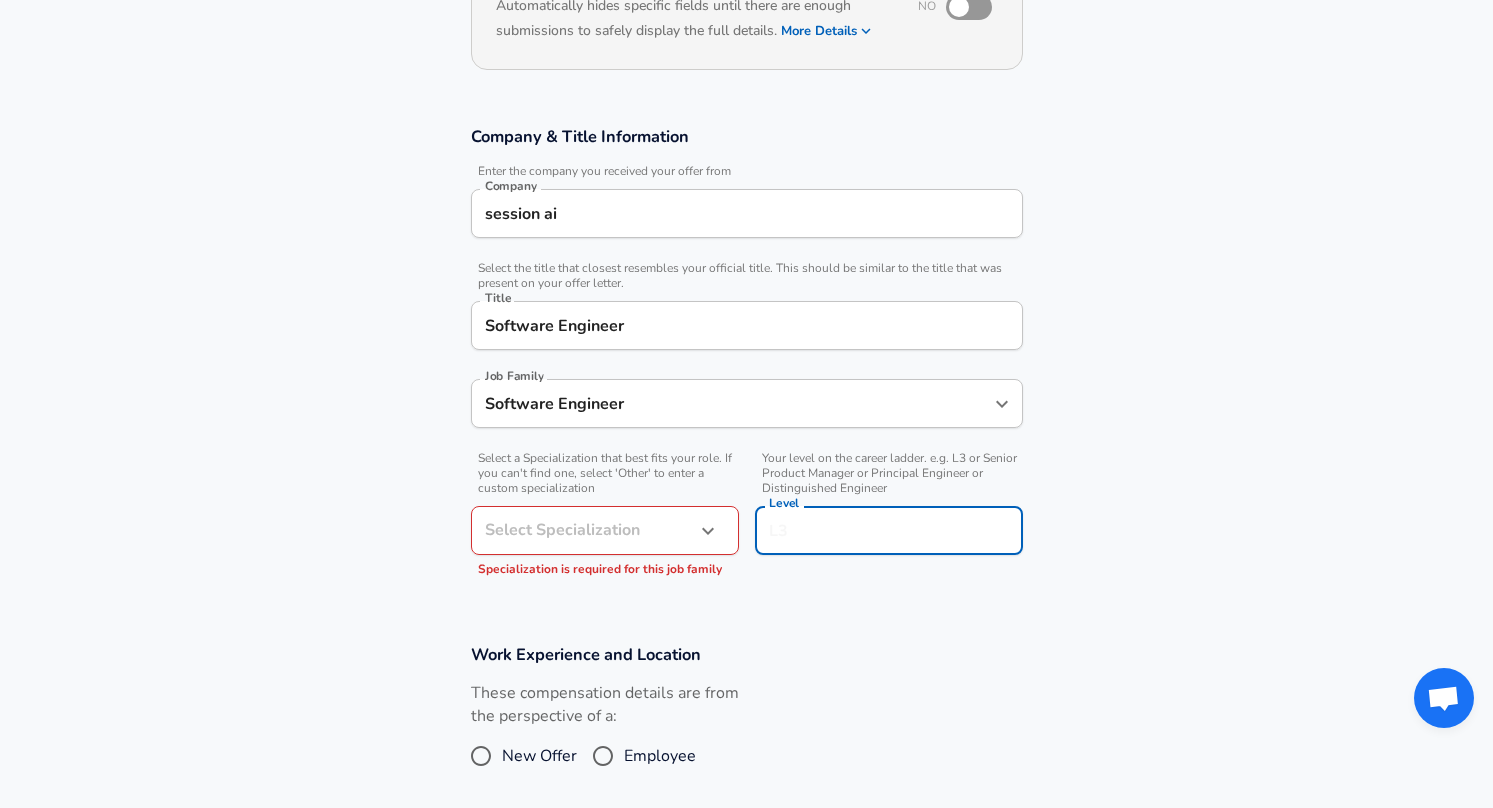 type on "1" 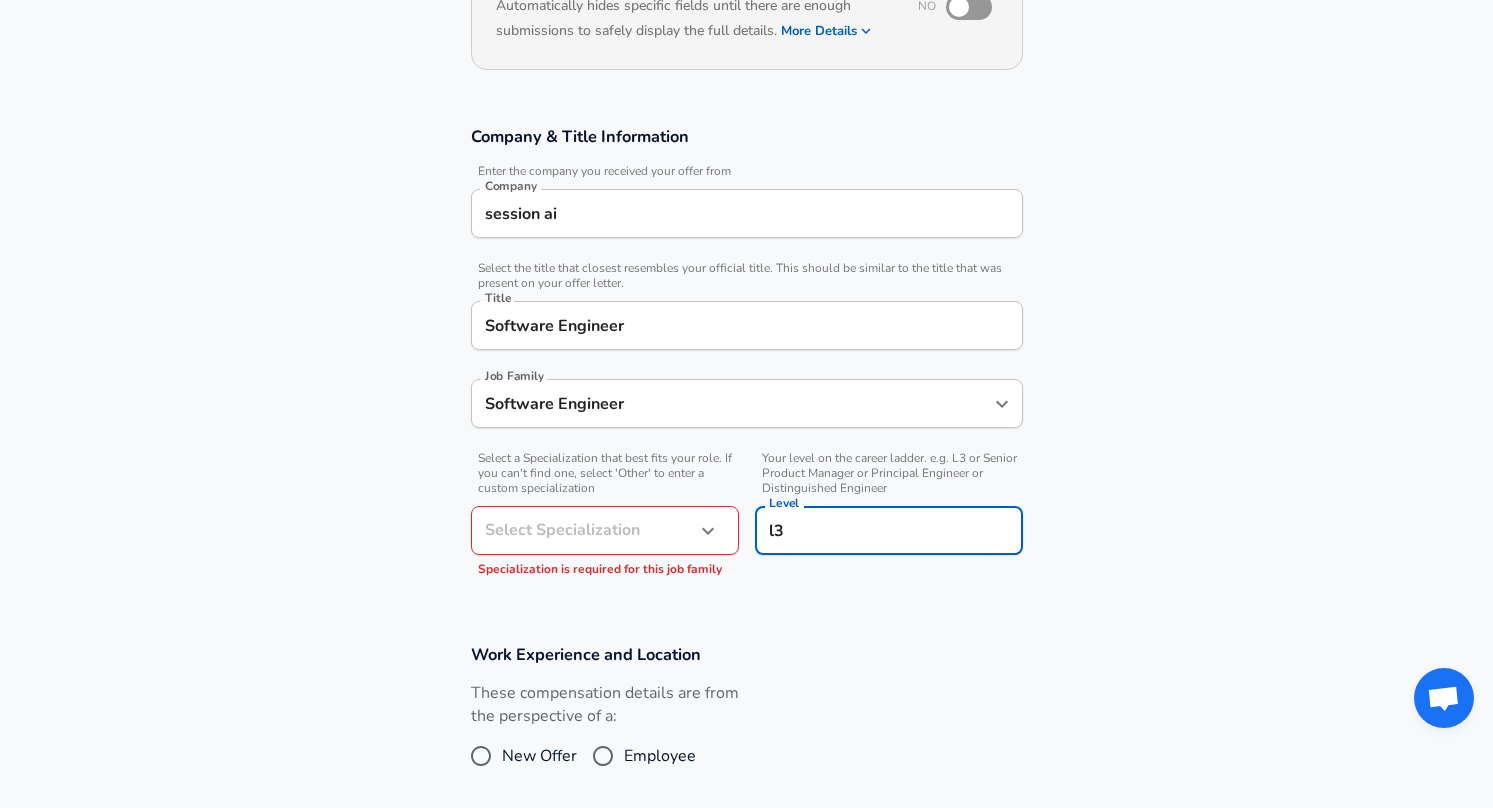 type on "l3" 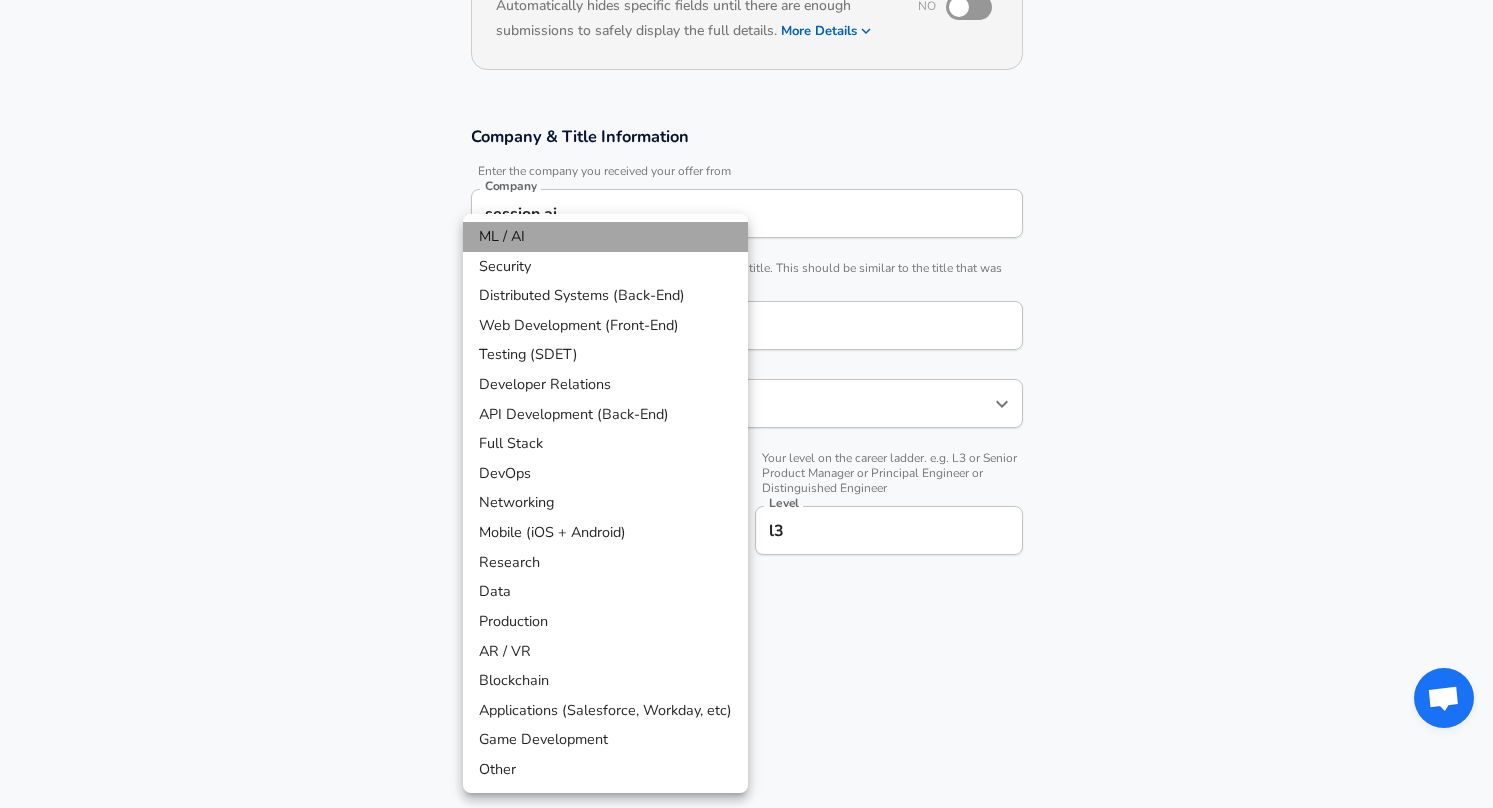 click on "ML / AI" at bounding box center [605, 237] 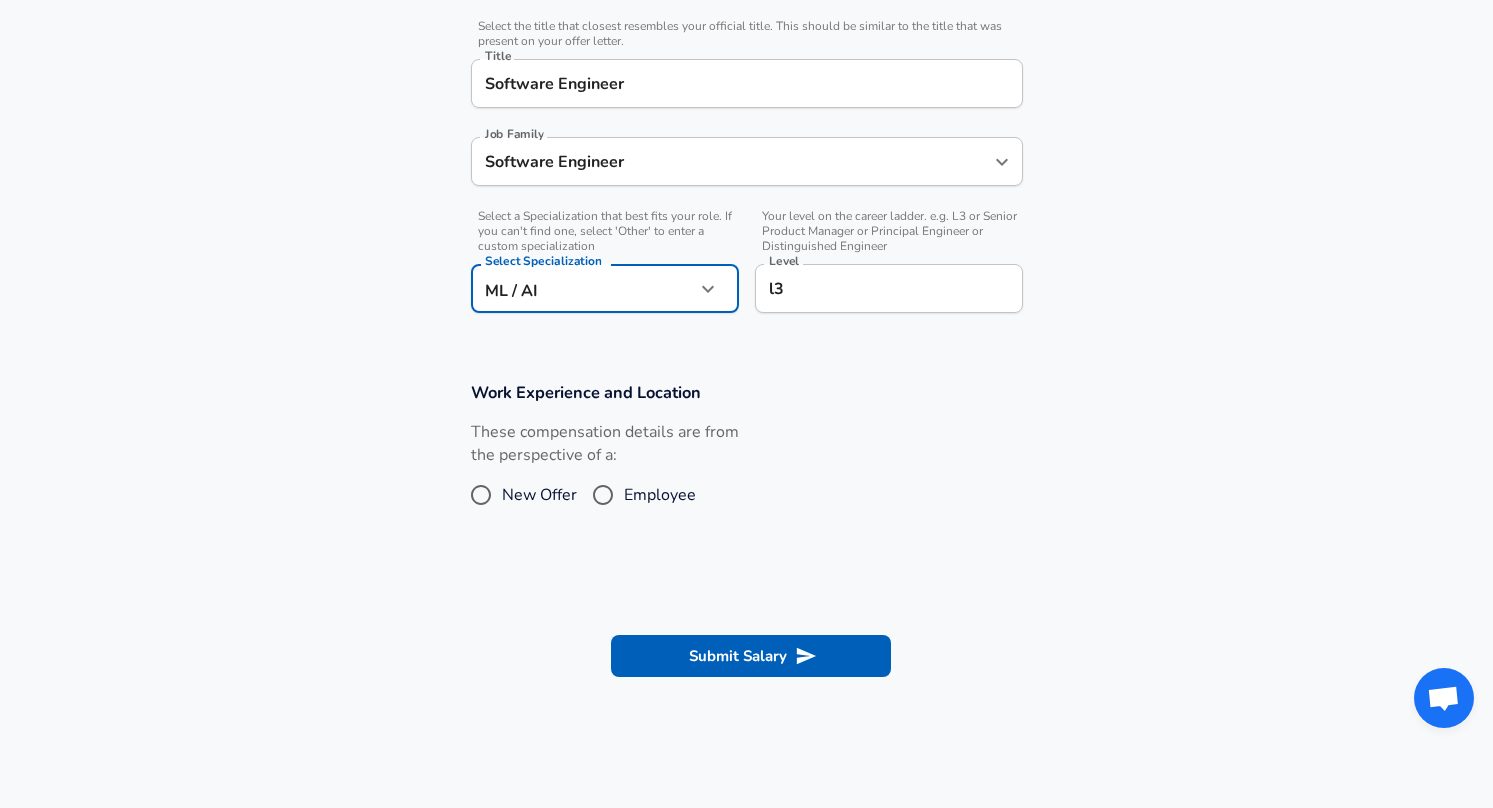 scroll, scrollTop: 500, scrollLeft: 0, axis: vertical 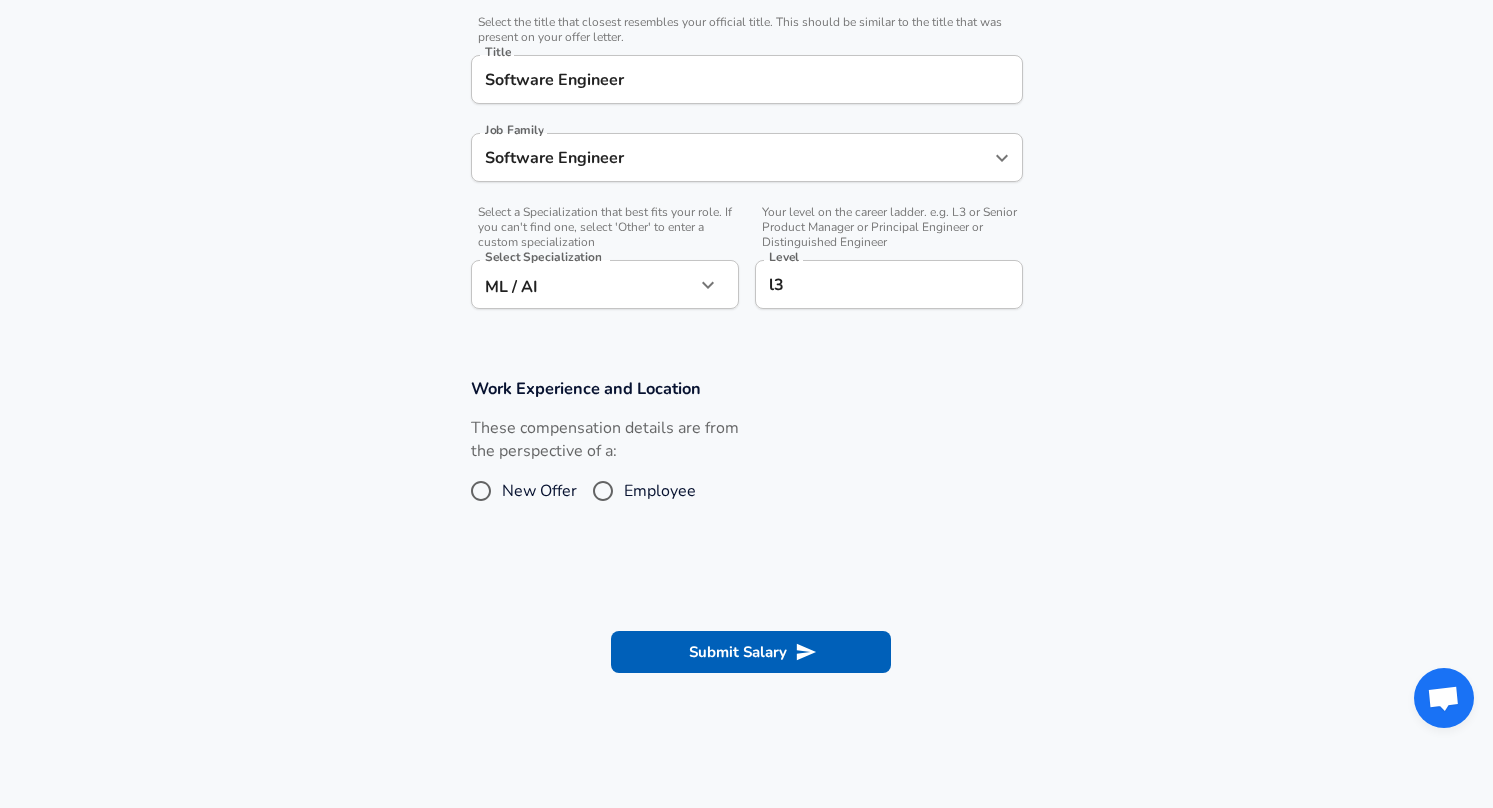 click on "New Offer" at bounding box center (539, 491) 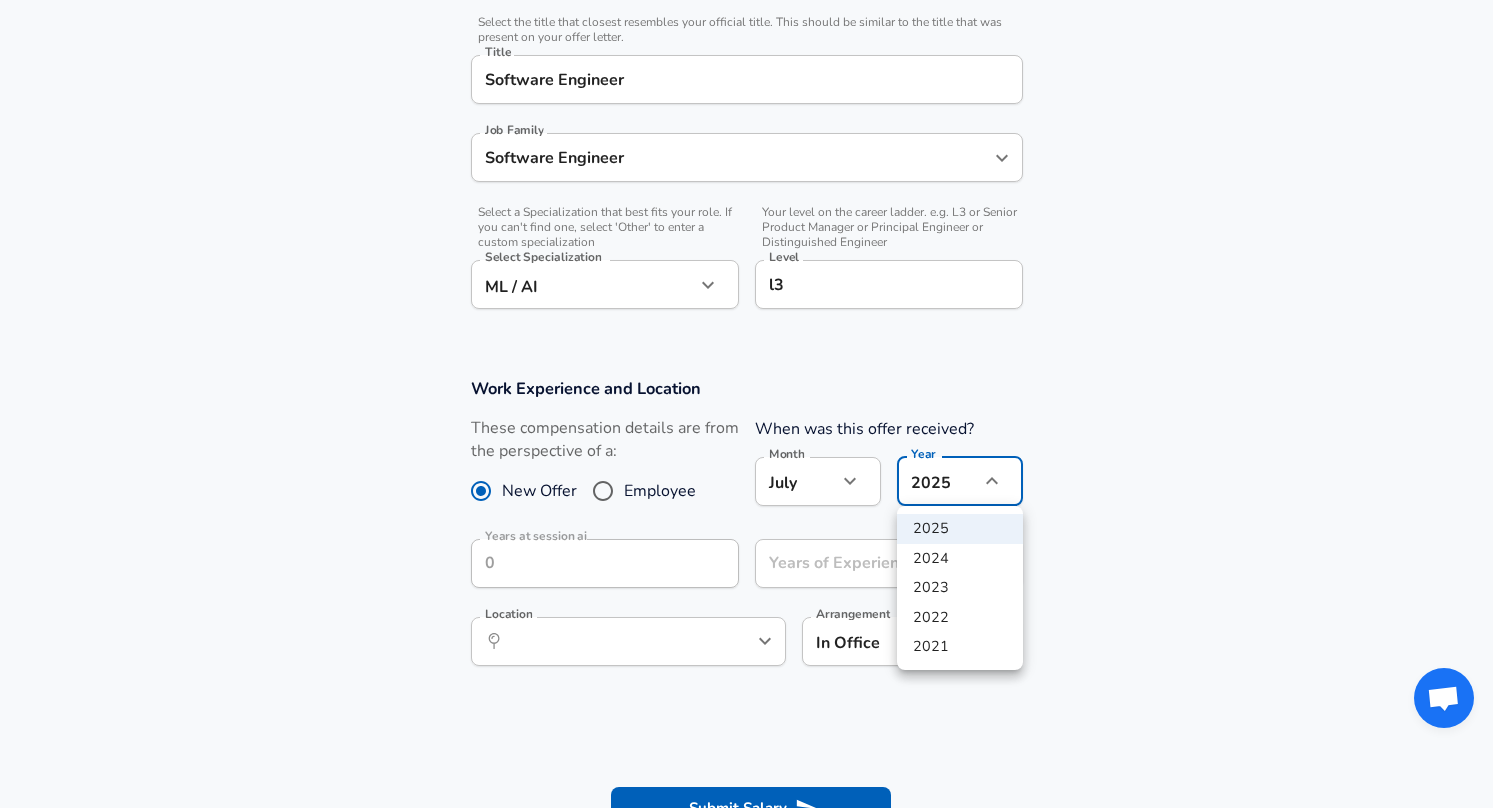 click on "Restart Add Your Salary Upload your offer letter   to verify your submission Enhance Privacy and Anonymity No Automatically hides specific fields until there are enough submissions to safely display the full details.   More Details Based on your submission and the data points that we have already collected, we will automatically hide and anonymize specific fields if there aren't enough data points to remain sufficiently anonymous. Company & Title Information   Enter the company you received your offer from Company session ai Company   Select the title that closest resembles your official title. This should be similar to the title that was present on your offer letter. Title Software Engineer Title Job Family Software Engineer Job Family   Select a Specialization that best fits your role. If you can't find one, select 'Other' to enter a custom specialization Select Specialization ML / AI ML / AI Select Specialization   Level l3 Level Work Experience and Location New Offer Employee When was this offer received?" at bounding box center [746, -96] 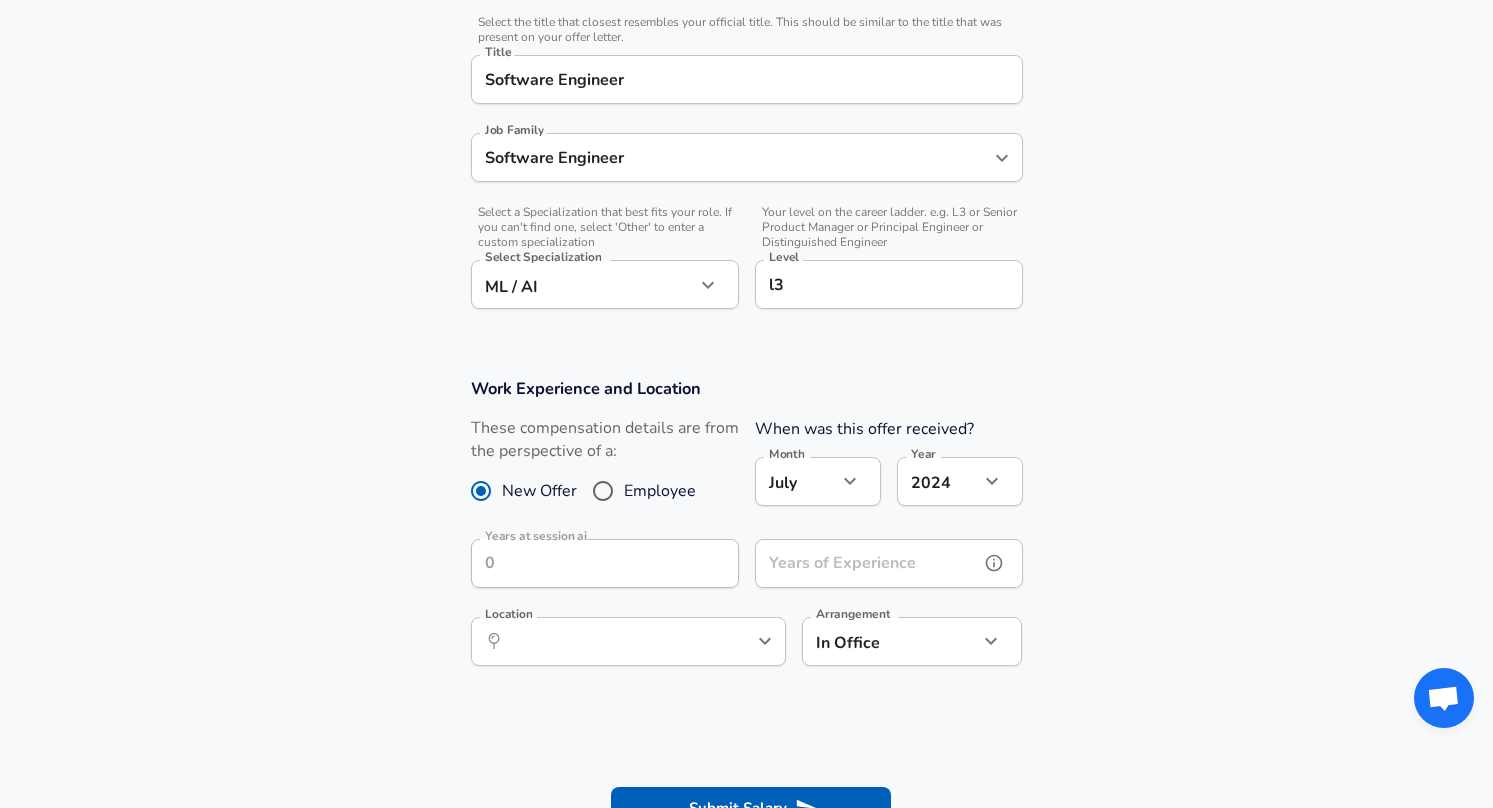 click on "Years of Experience" at bounding box center (867, 563) 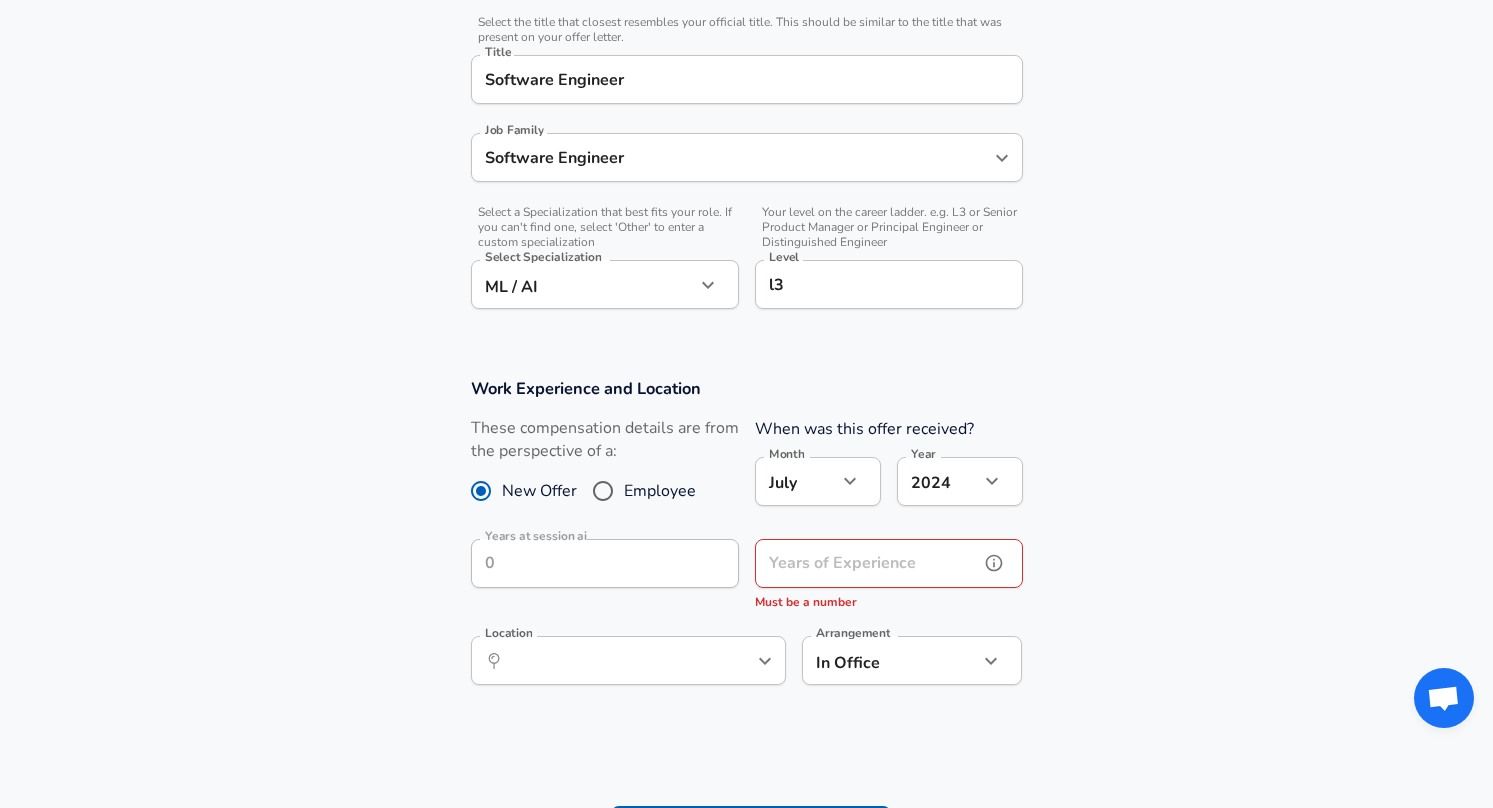 click on "Years of Experience" at bounding box center [867, 563] 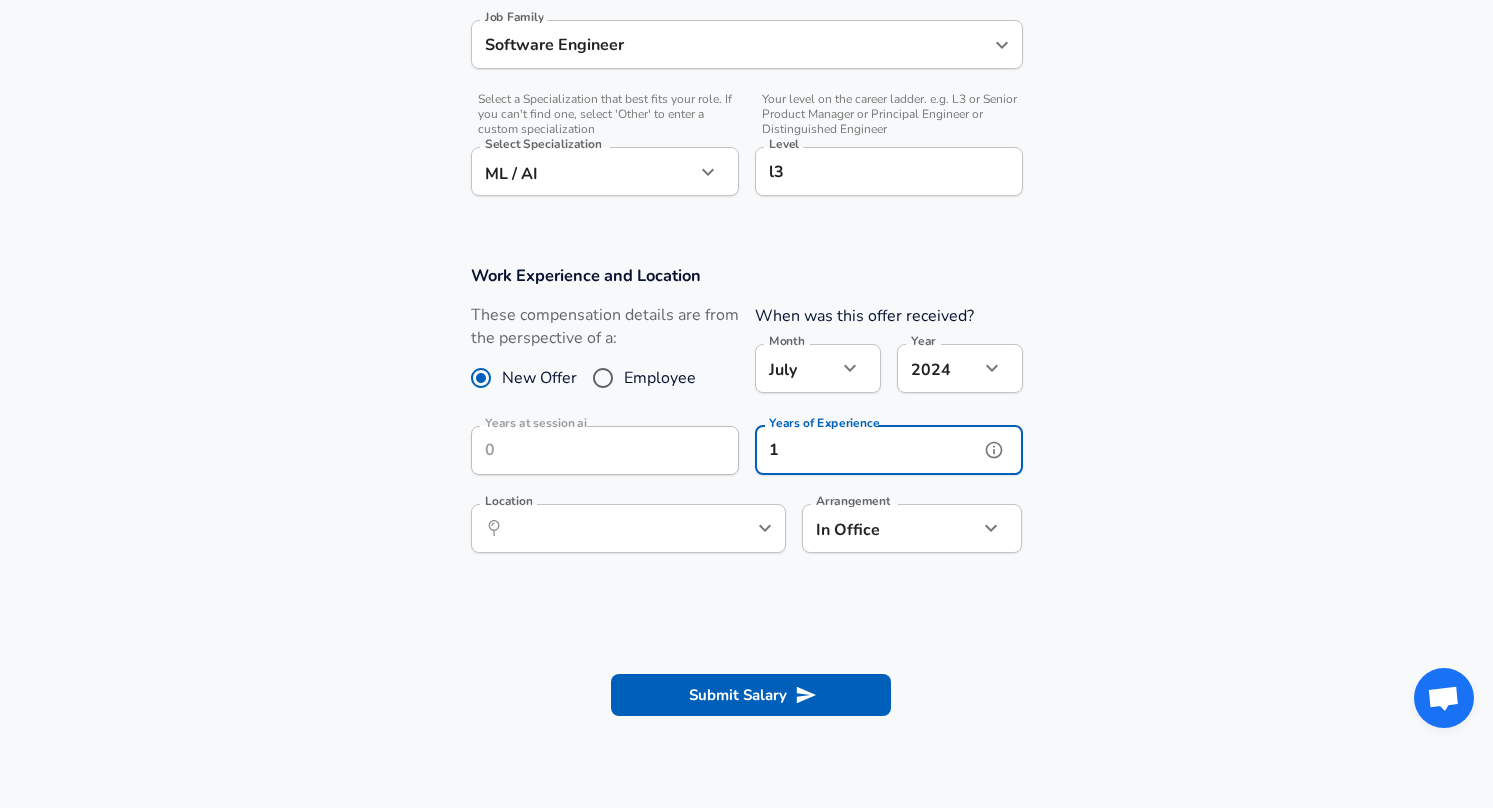 scroll, scrollTop: 646, scrollLeft: 0, axis: vertical 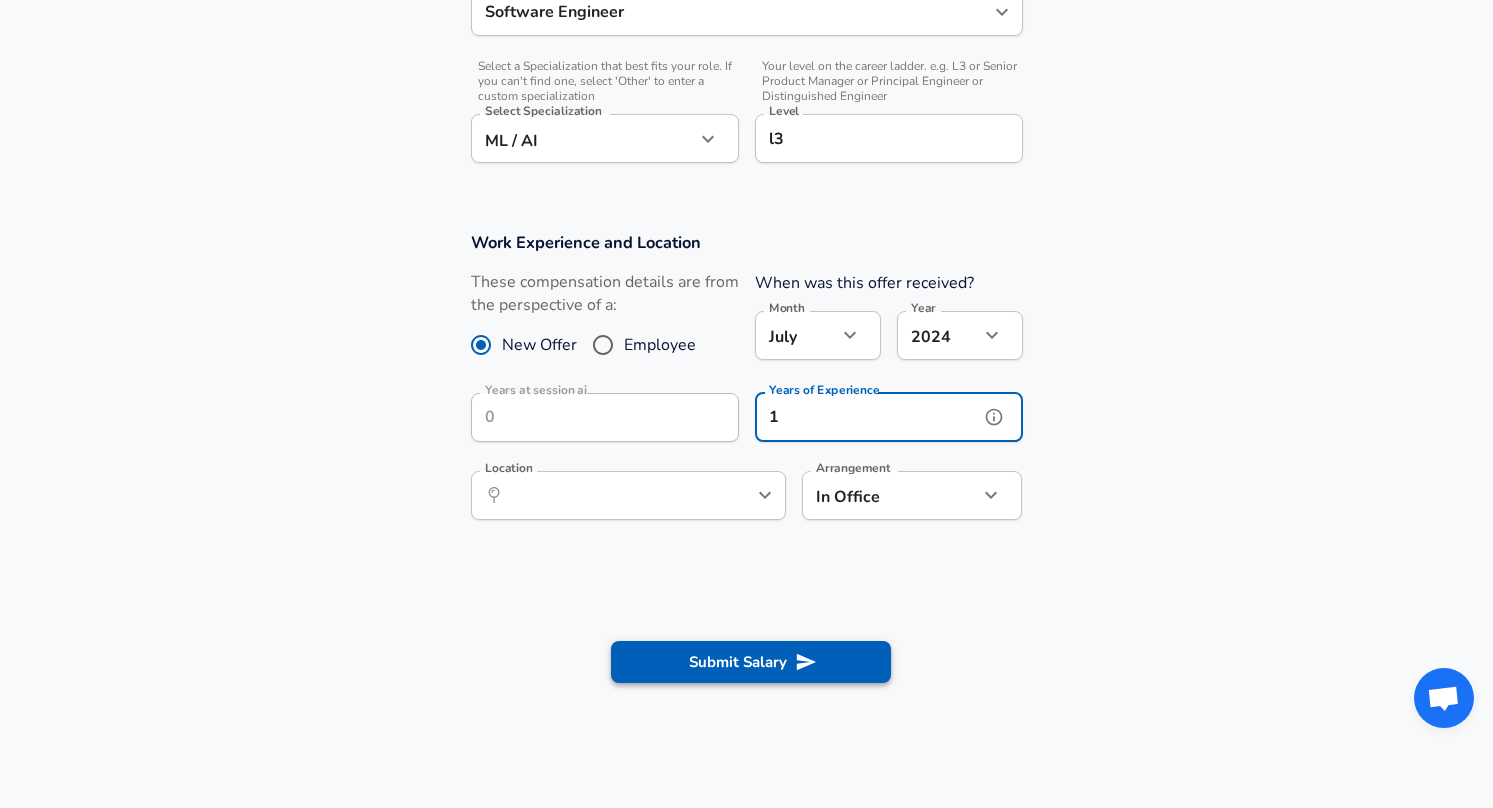 type on "1" 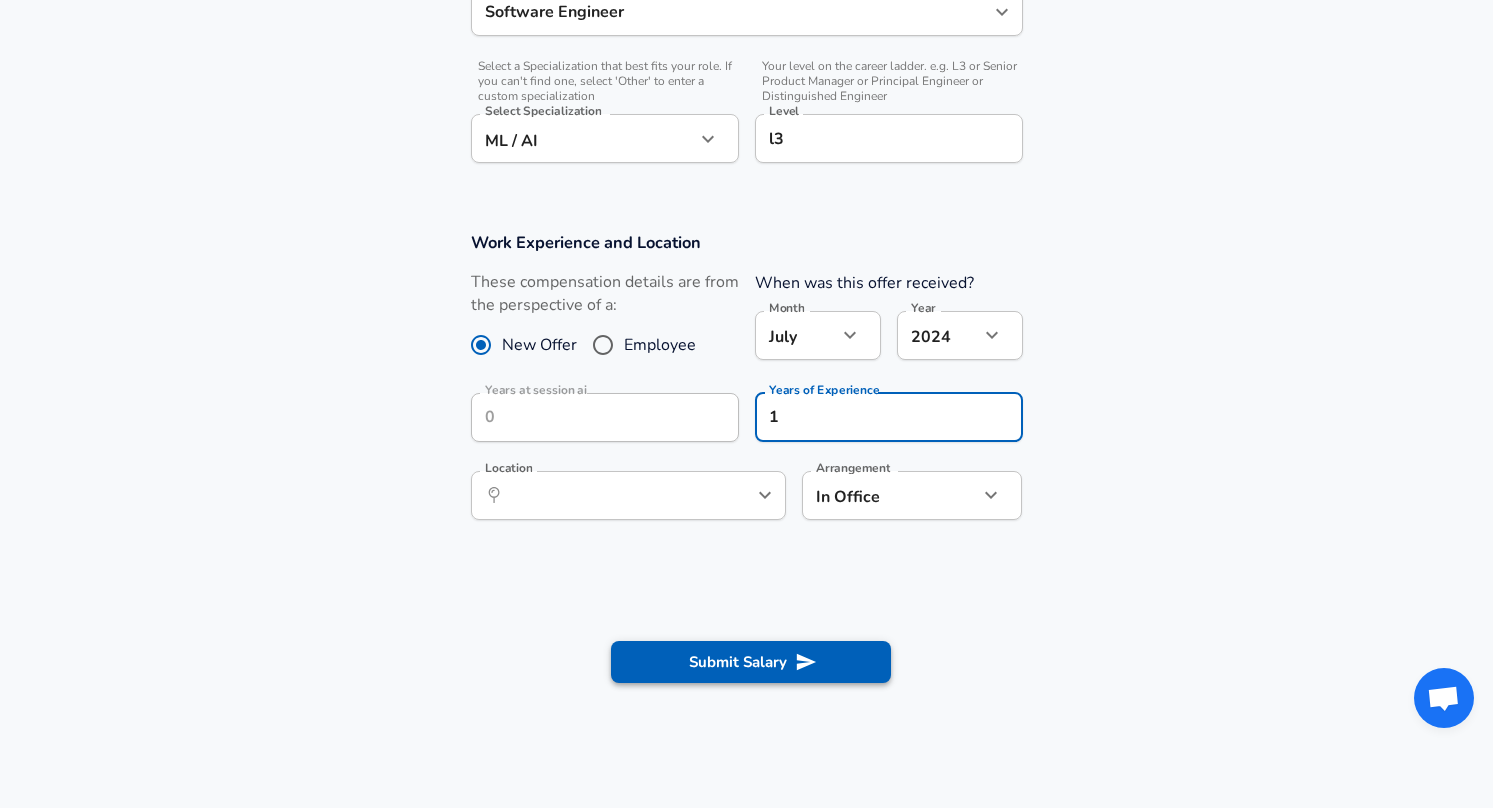 click on "Submit Salary" at bounding box center [751, 662] 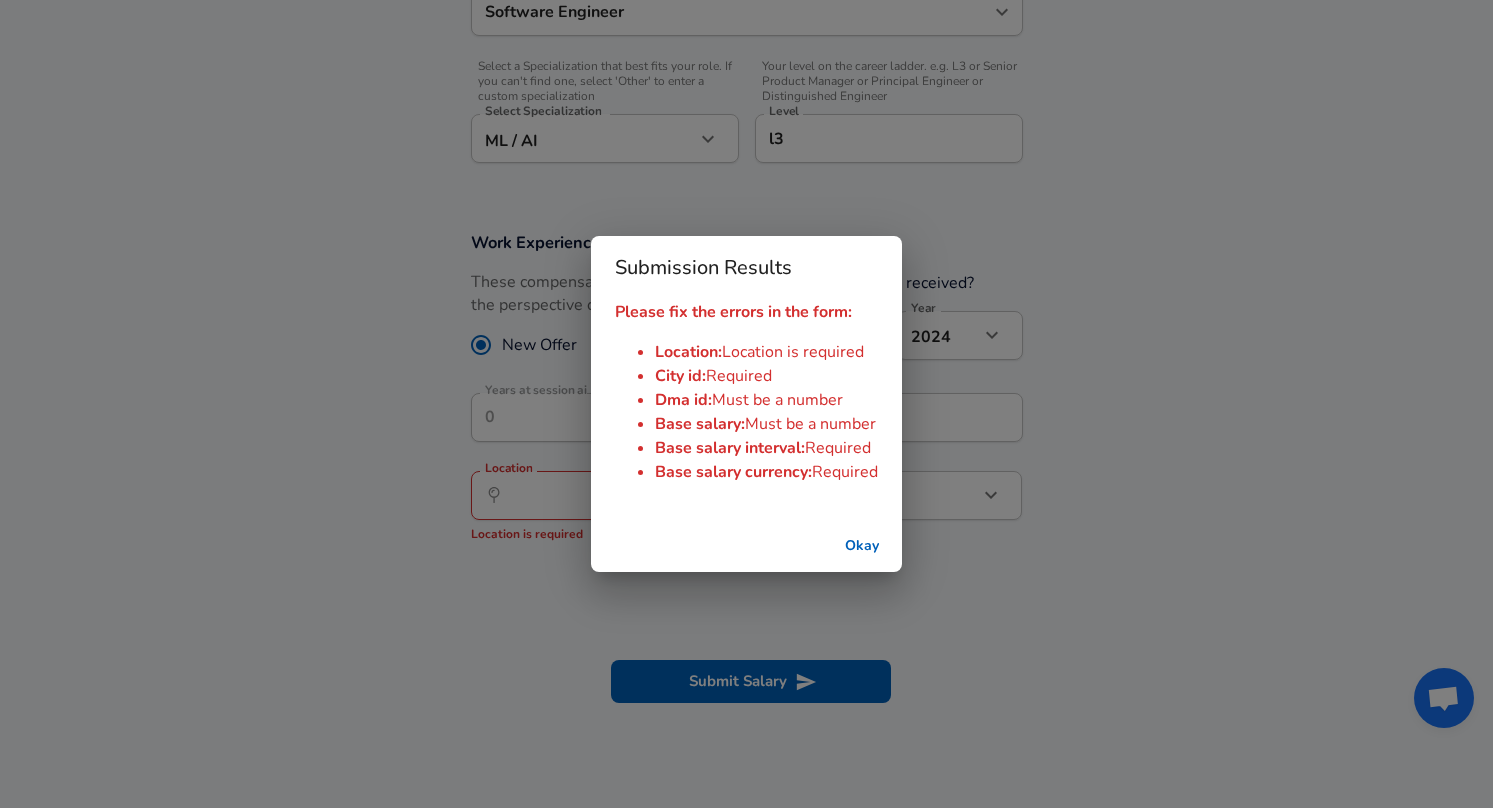 click on "Okay" at bounding box center [862, 546] 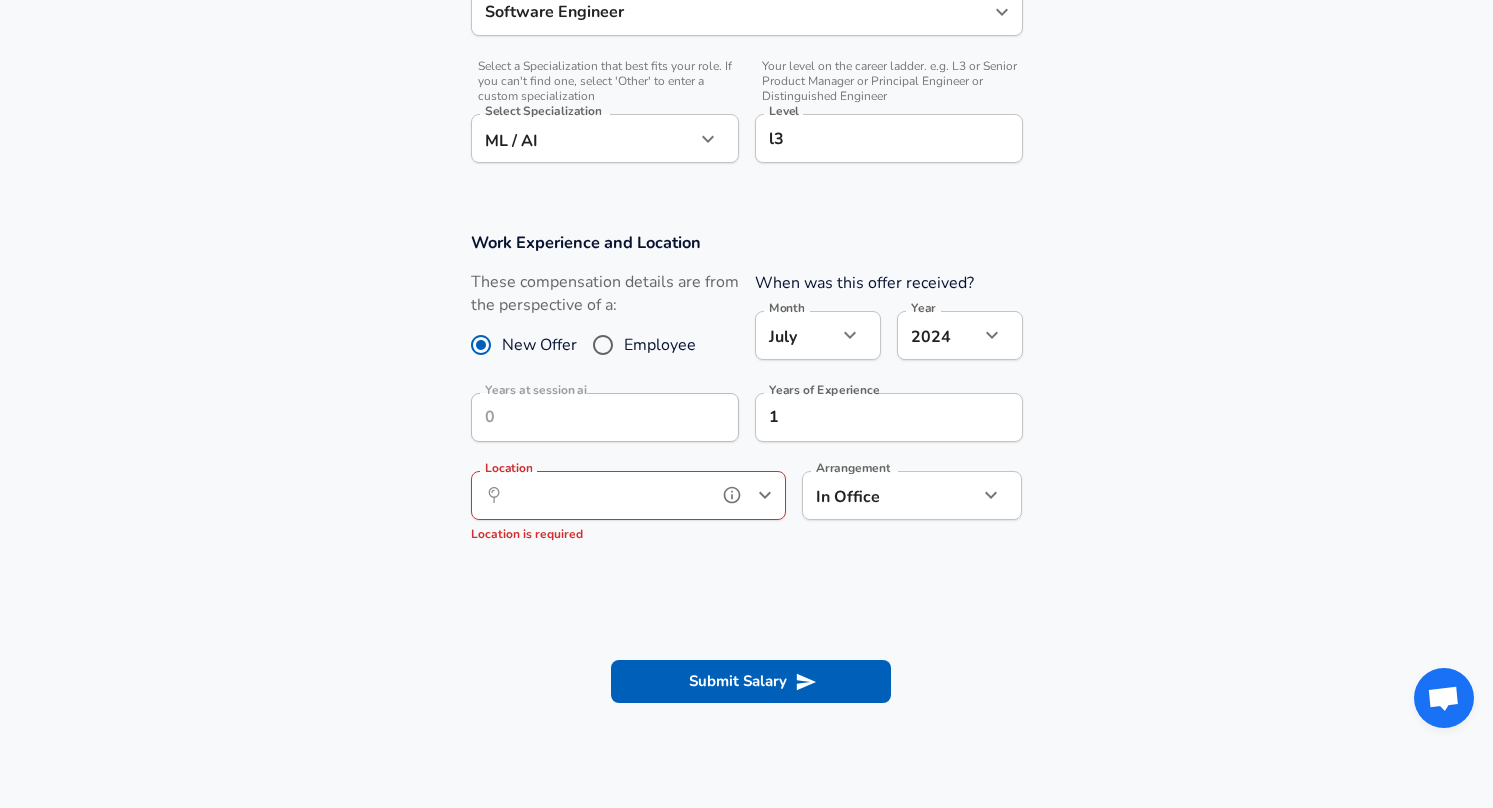 click on "Location" at bounding box center (606, 495) 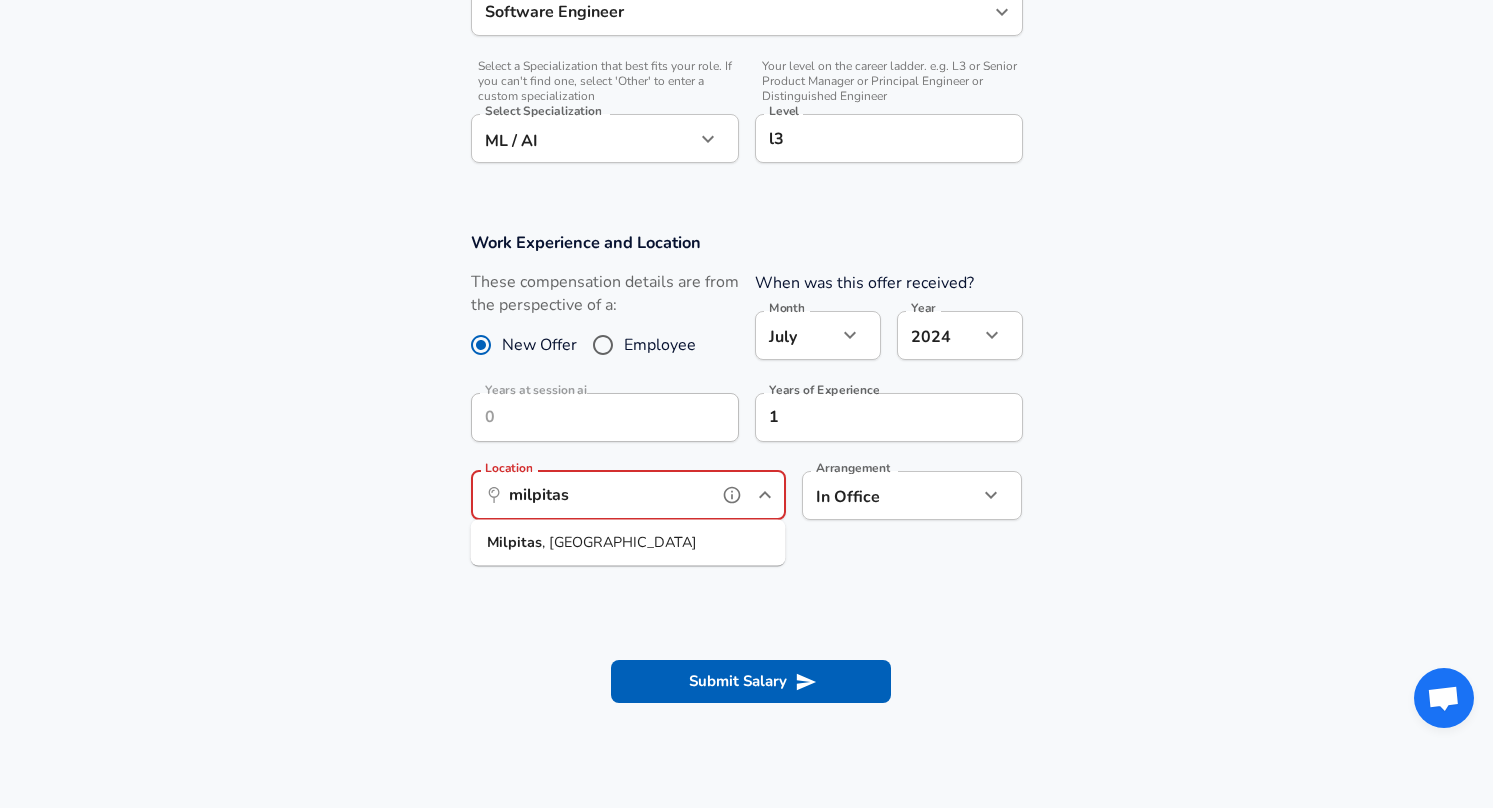 click on "Milpitas , CA" at bounding box center (628, 543) 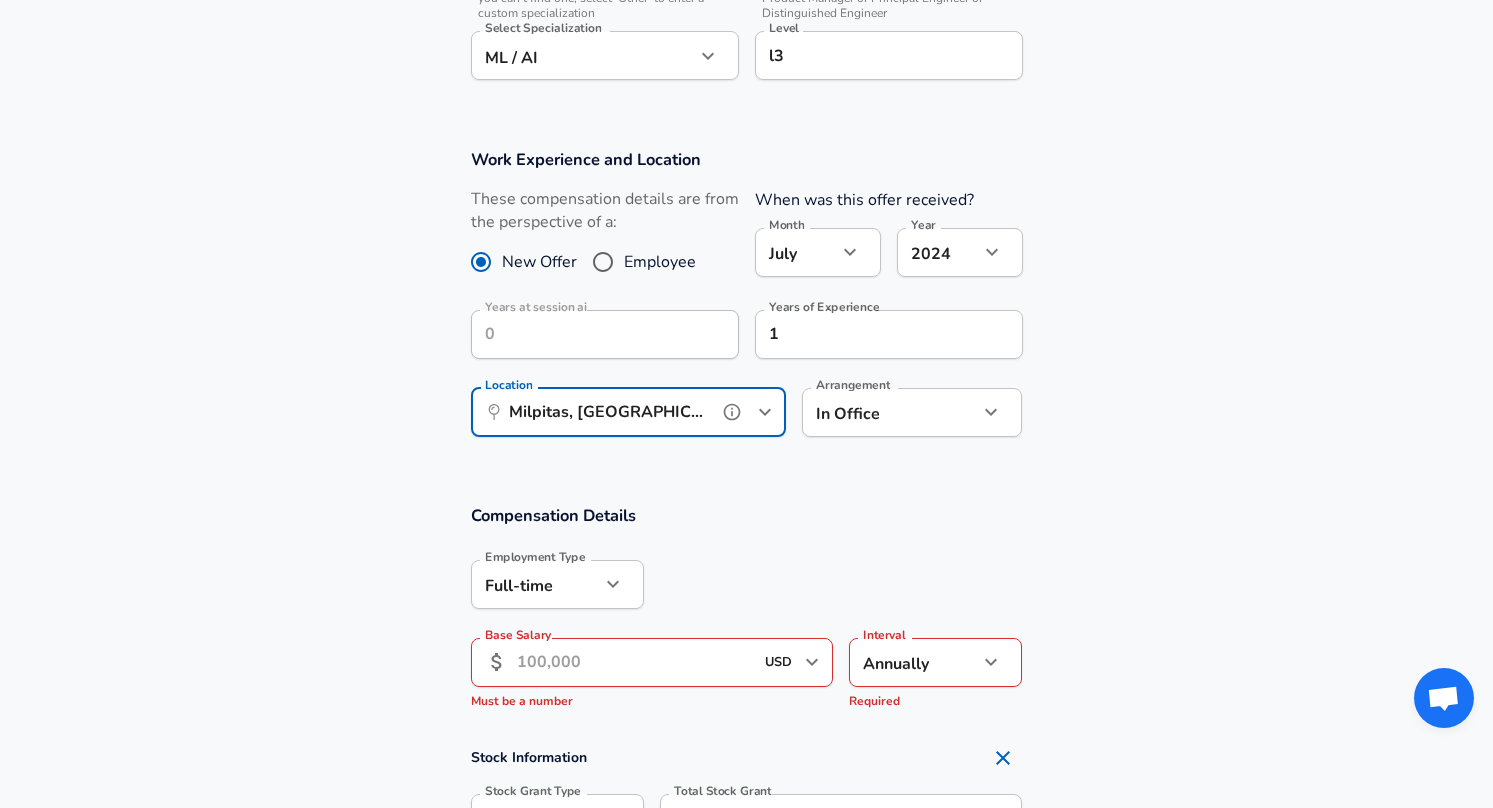 scroll, scrollTop: 762, scrollLeft: 0, axis: vertical 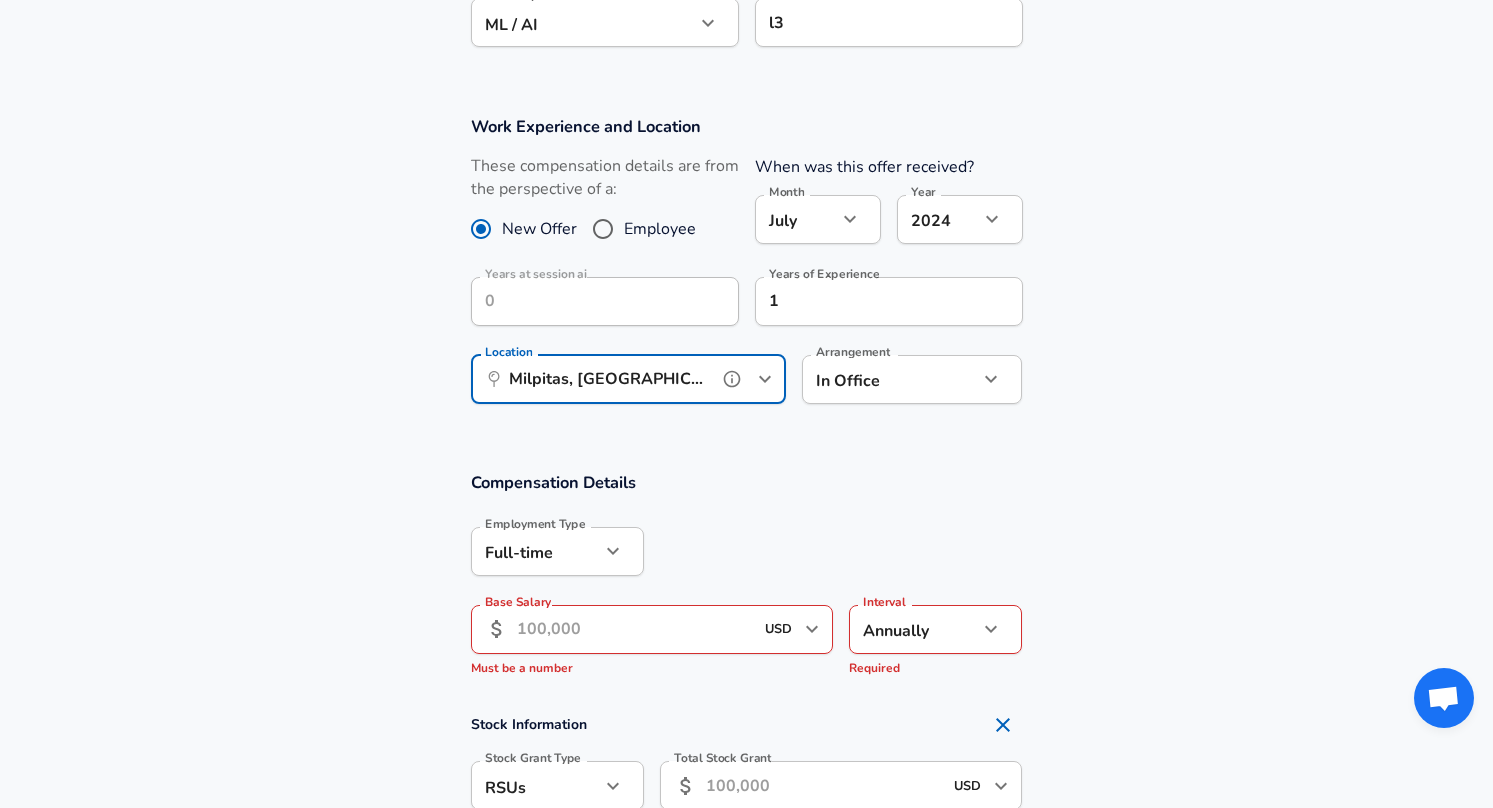 type on "Milpitas, CA" 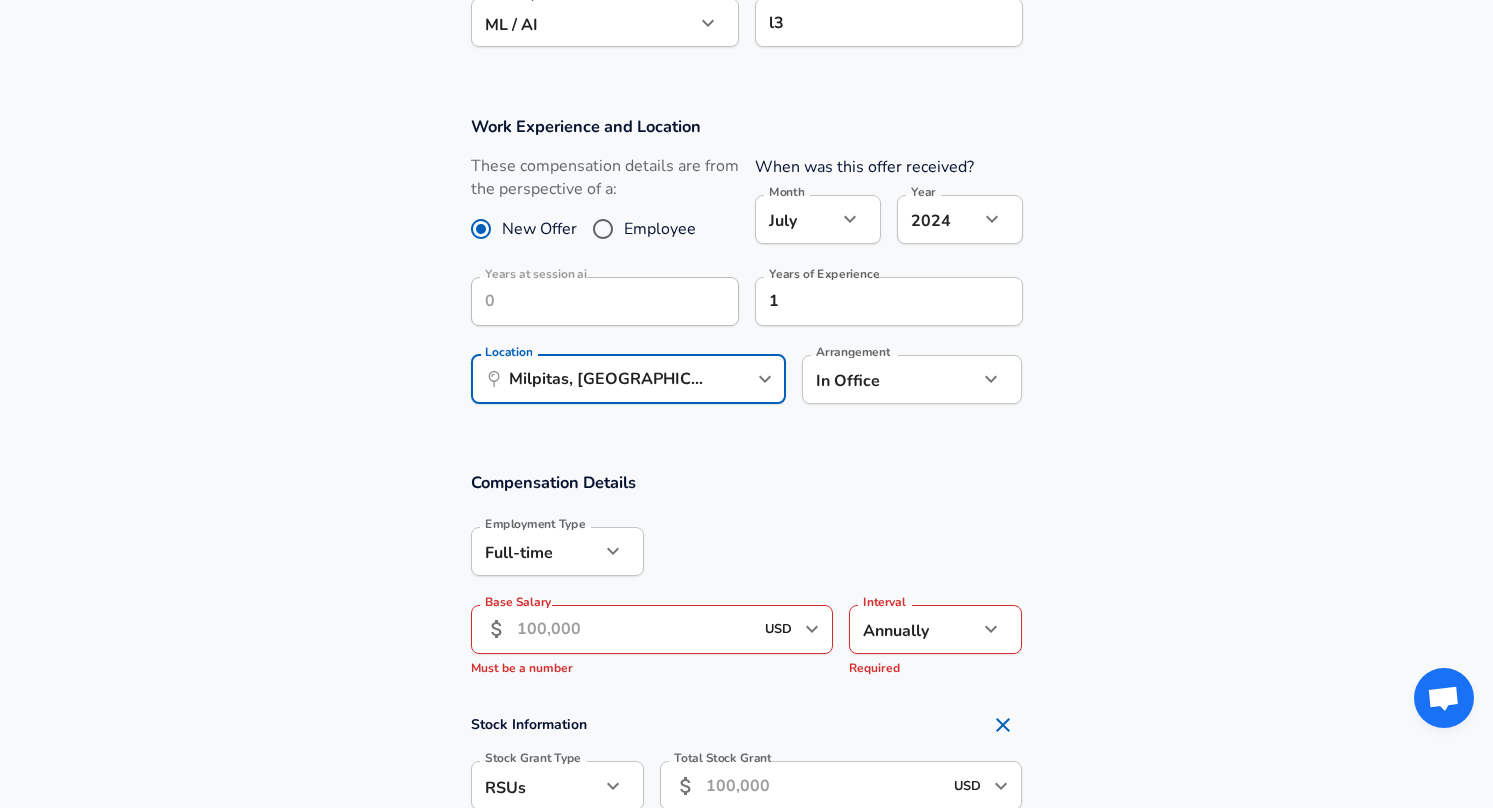 click on "Base Salary" at bounding box center [635, 629] 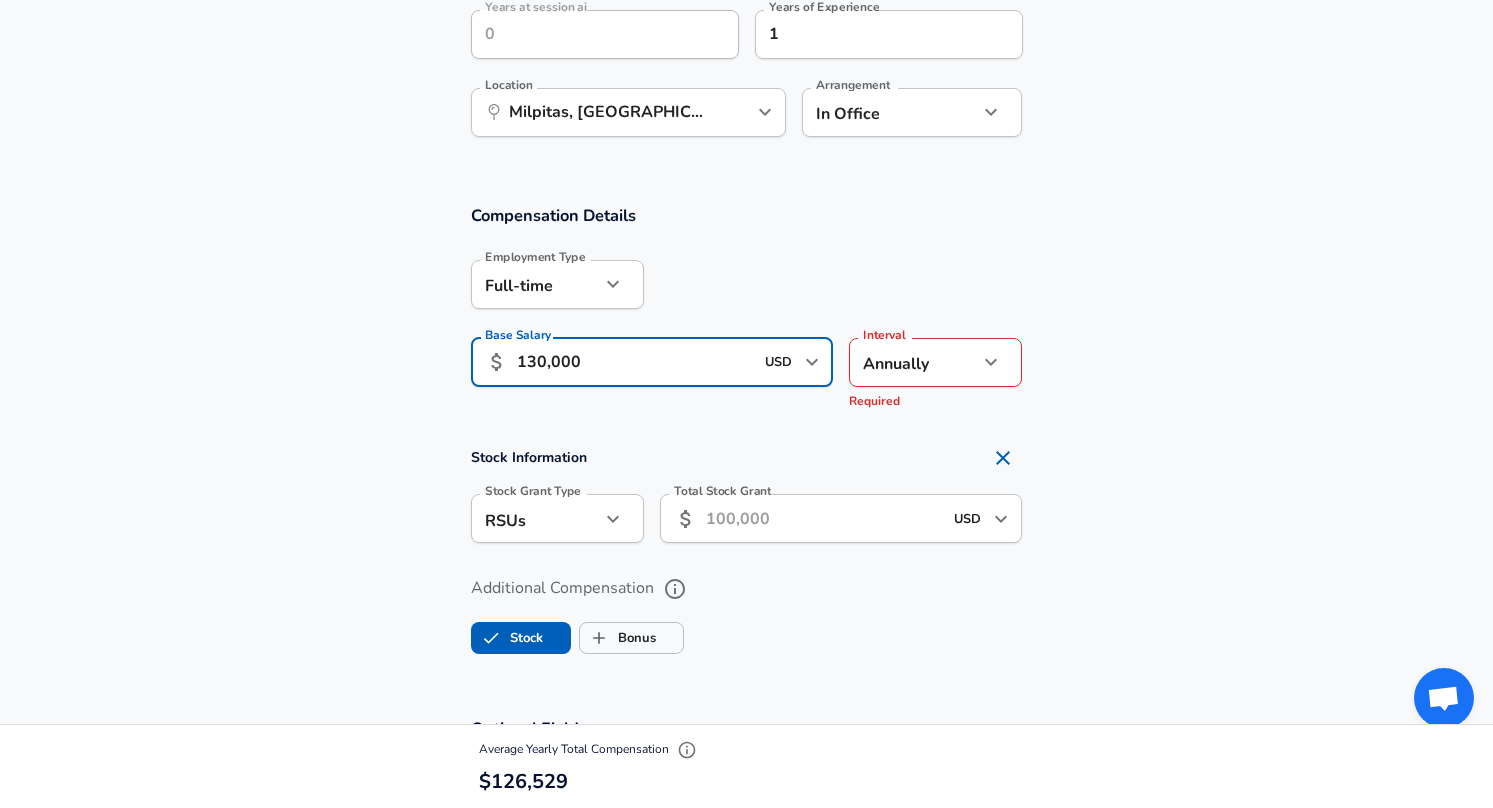 scroll, scrollTop: 1035, scrollLeft: 0, axis: vertical 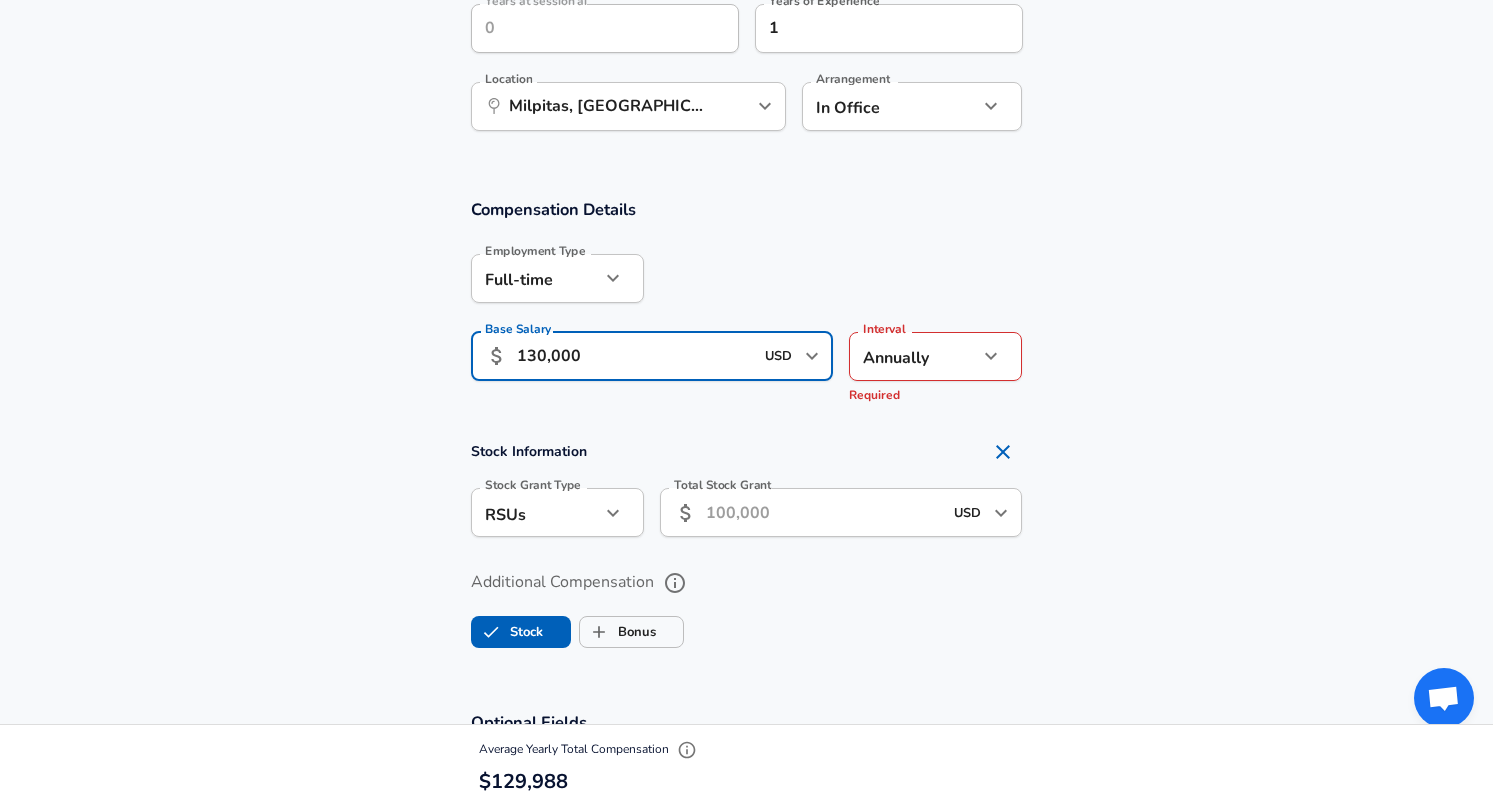 type on "130,000" 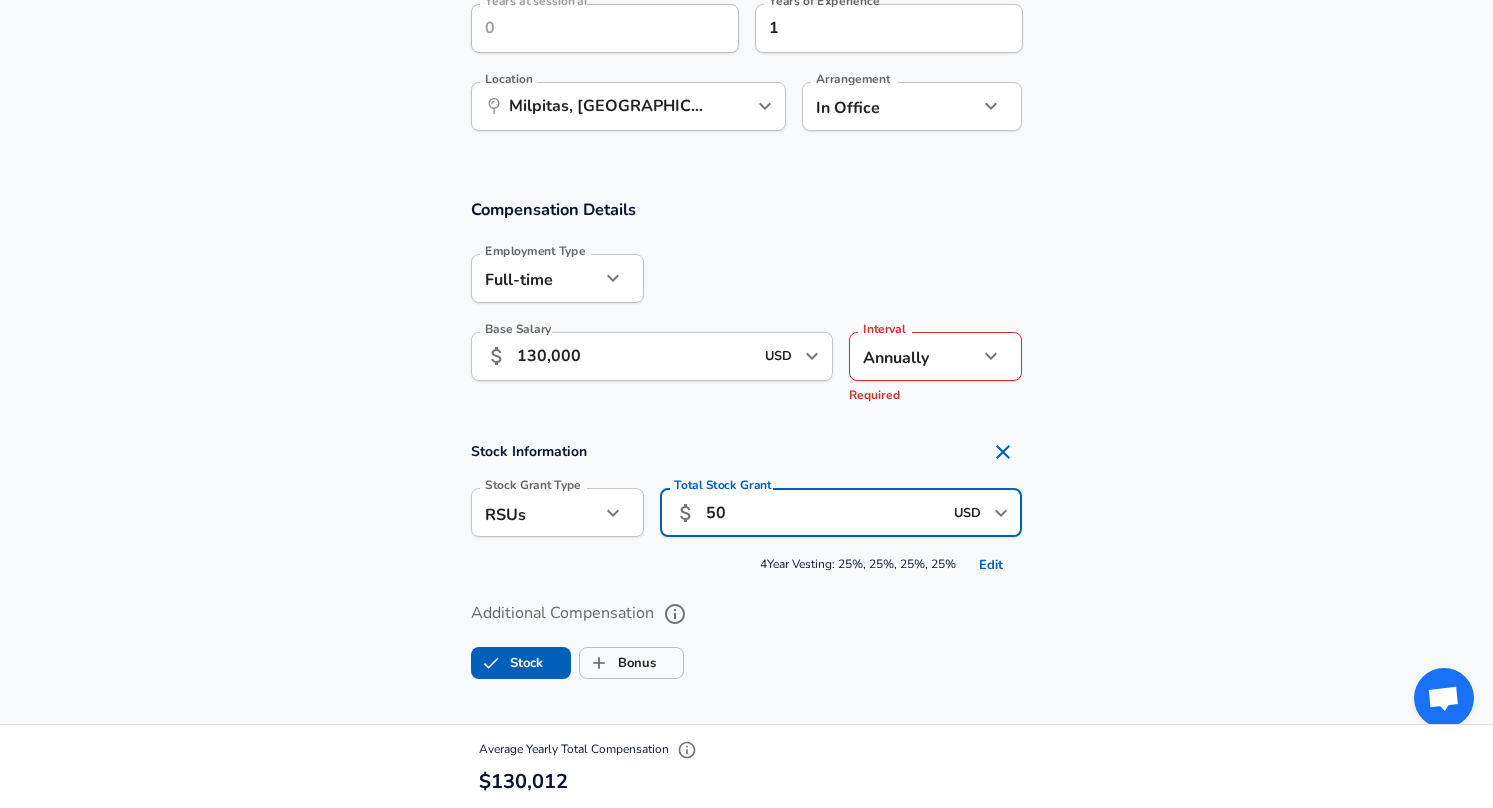 type on "5" 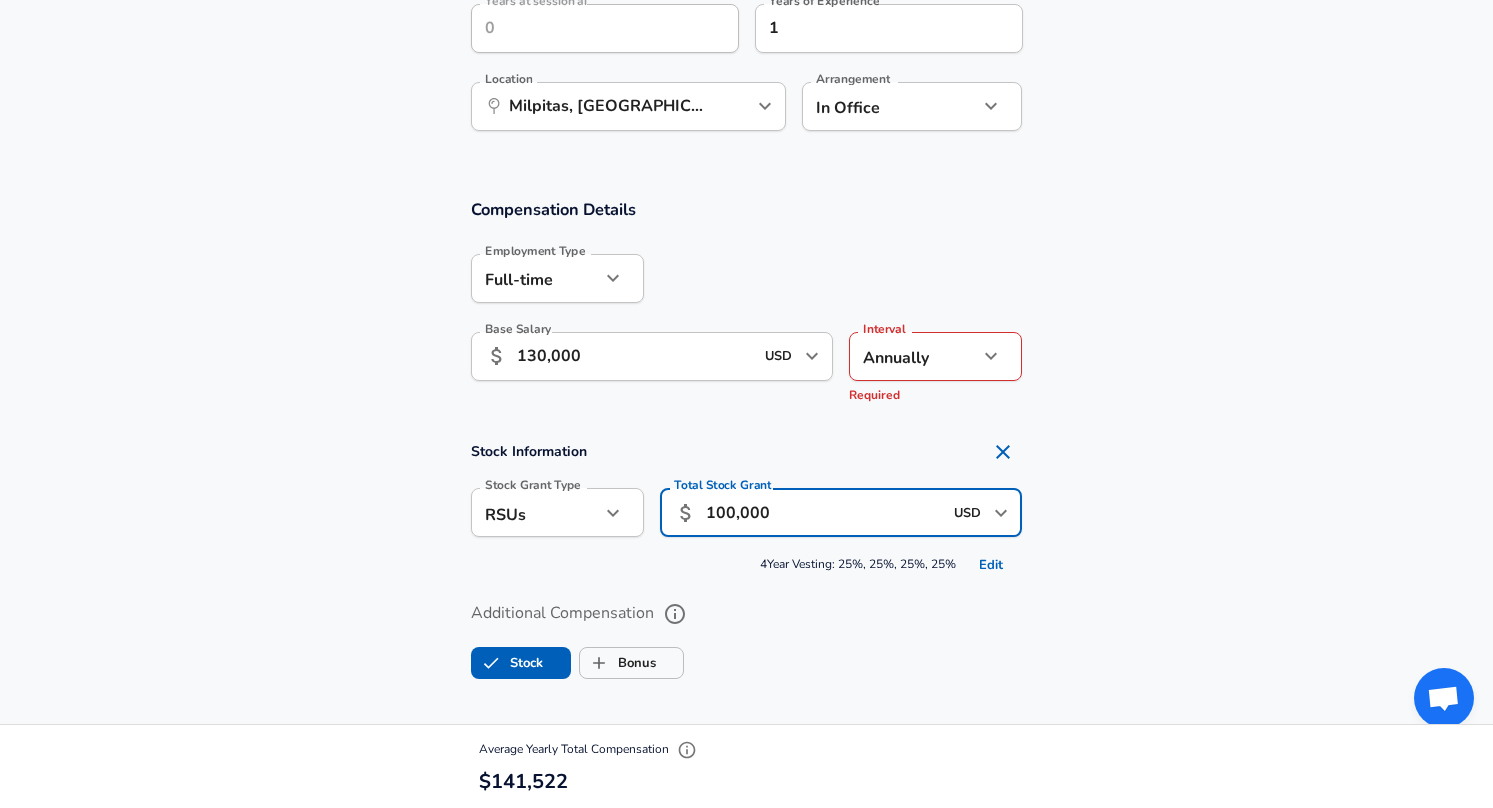 type on "100,000" 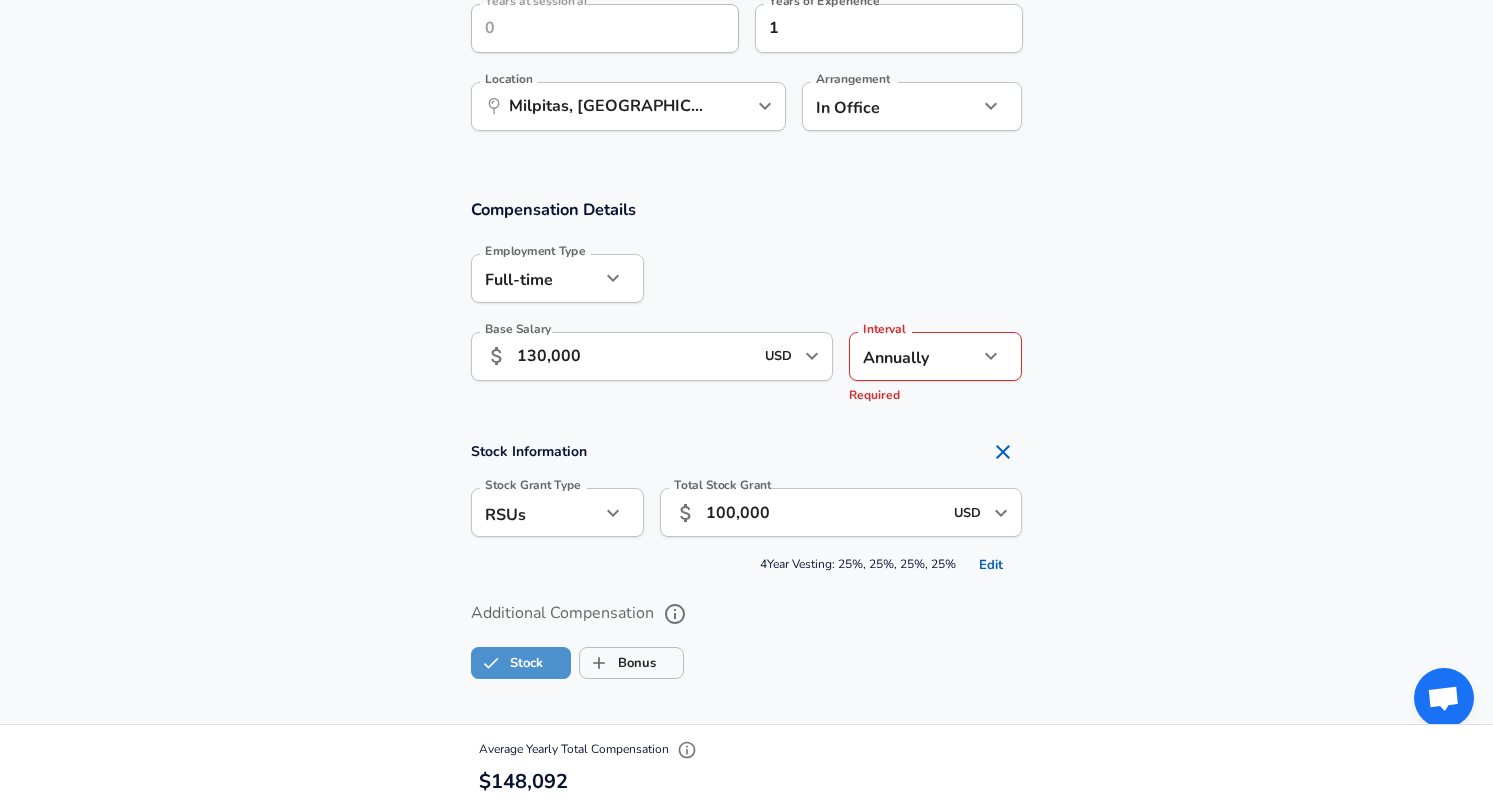 click on "Stock" at bounding box center [521, 663] 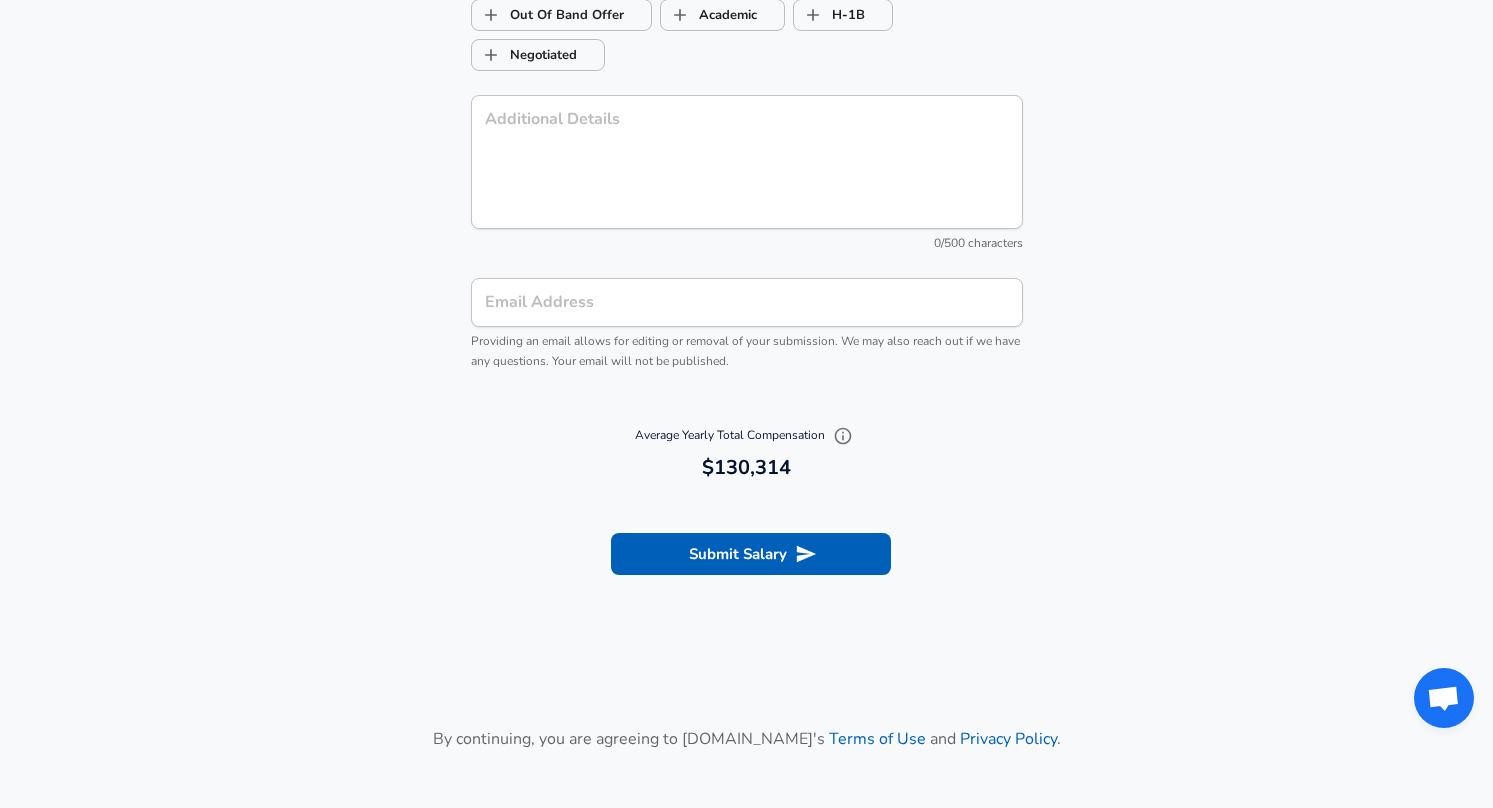 scroll, scrollTop: 1874, scrollLeft: 0, axis: vertical 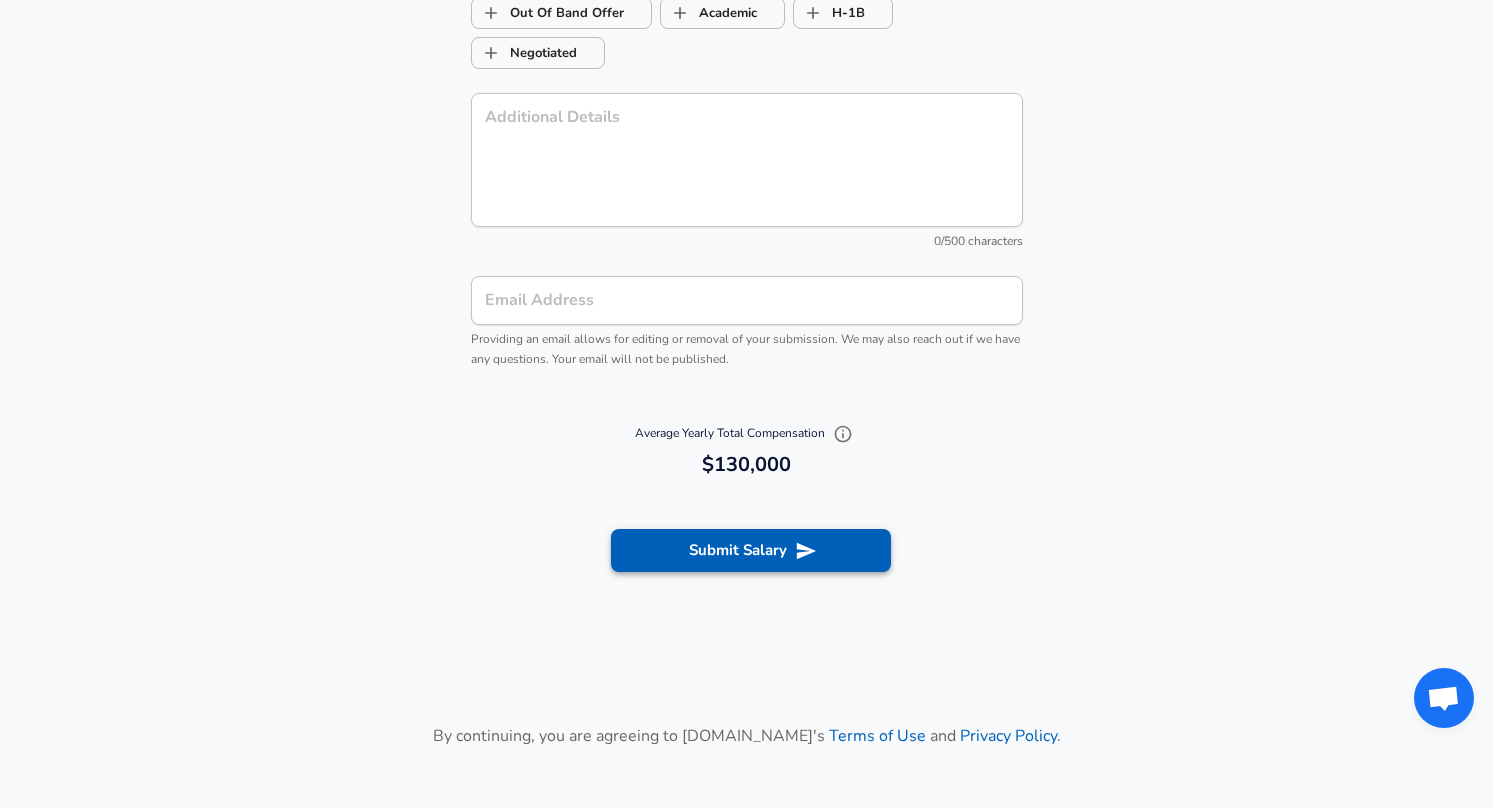 click on "Submit Salary" at bounding box center [751, 550] 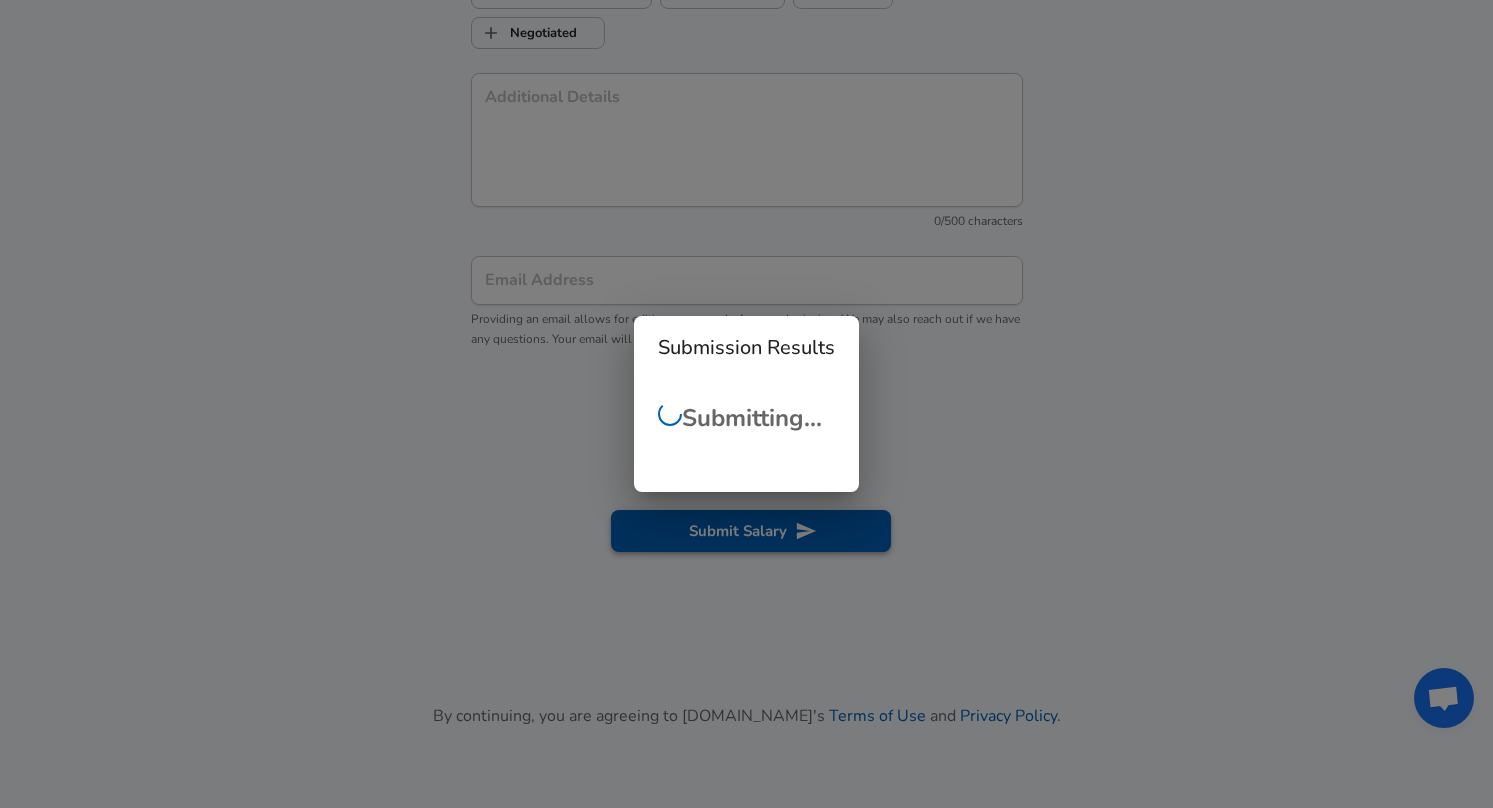 scroll, scrollTop: 1854, scrollLeft: 0, axis: vertical 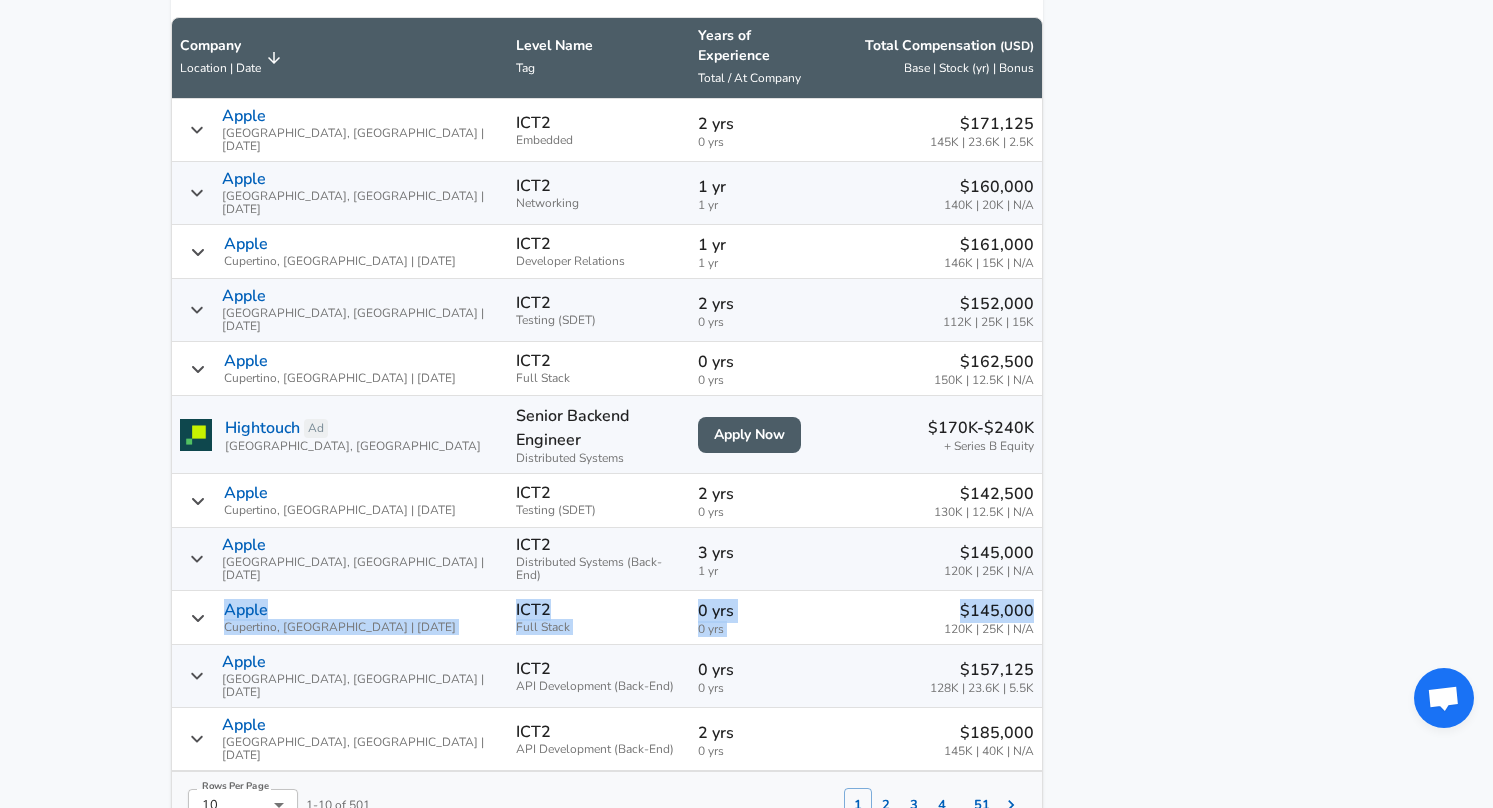 drag, startPoint x: 1017, startPoint y: 550, endPoint x: 226, endPoint y: 541, distance: 791.0512 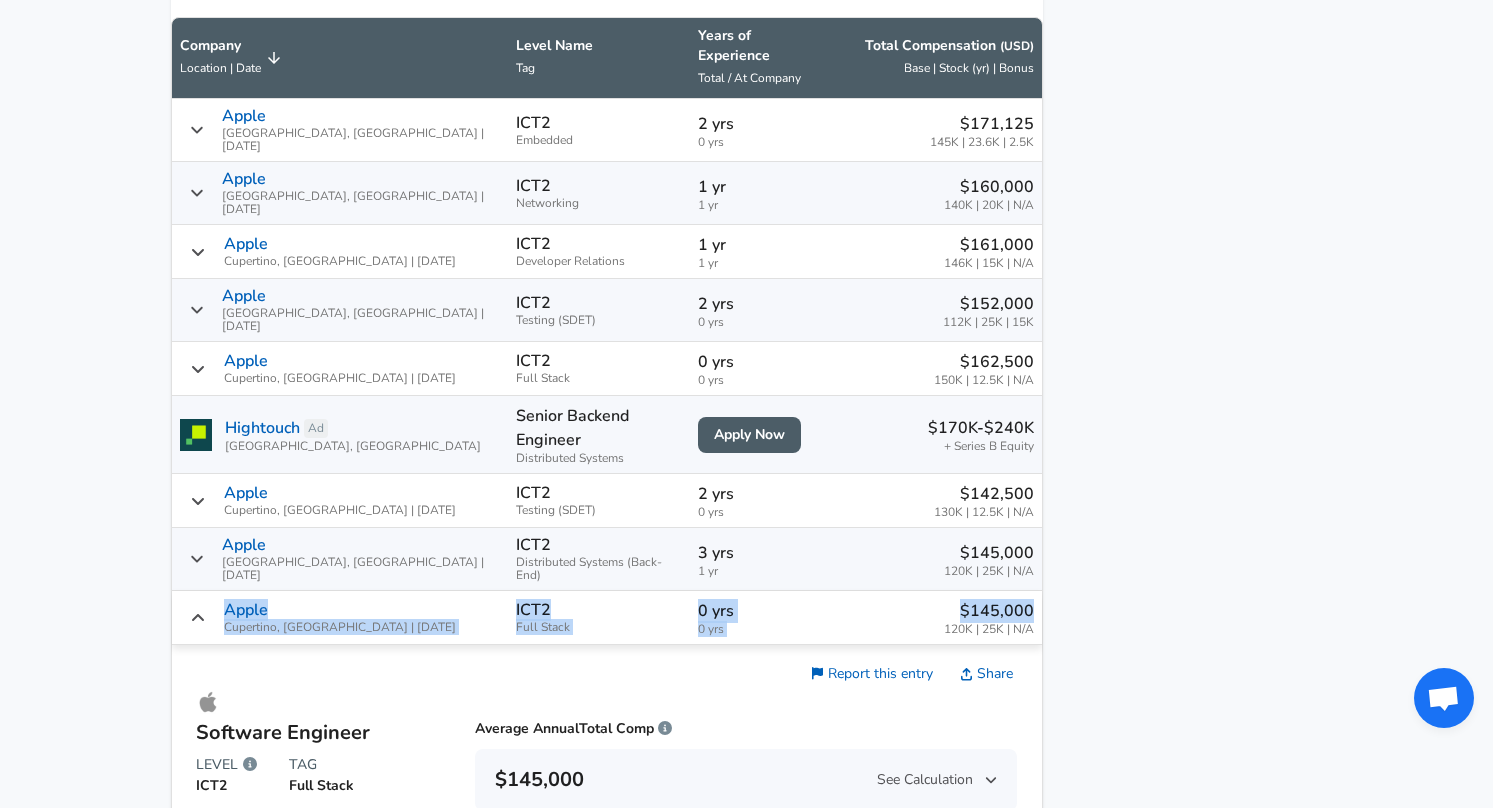 click on "For Employers $ USD / yr Change English ([GEOGRAPHIC_DATA]) Change Login Sign Up All Data By Location By Company By Title Salary Calculator Chart Visualizations Verified Salaries Internships Negotiation Support Compare Benefits Who's Hiring 2024 Pay Report Top Paying Companies Integrate Blog Press Google Software Engineer Product Manager [US_STATE][GEOGRAPHIC_DATA] Area Data Scientist View Individual Data Points   Levels FYI Logo Salaries 📂   All Data 🌎   By Location 🏢   By Company 🖋    By Title 🏭️    By Industry 📍   Salary Heatmap 📈   Chart Visualizations 🔥   Real-time Percentiles 🎓   Internships ❣️   Compare Benefits 🎬   2024 Pay Report 🏆   Top Paying Companies 💸   Calculate Meeting Cost #️⃣   Salary Calculator Contribute Add Salary Add Company Benefits Add Level Mapping Jobs Services Candidate Services 💵  Negotiation Coaching 📄  Resume Review 🎁  Gift a Resume Review For Employers Interactive Offers Real-time Percentiles  🔥 Compensation Benchmarking For Academic Research ←" at bounding box center [746, -863] 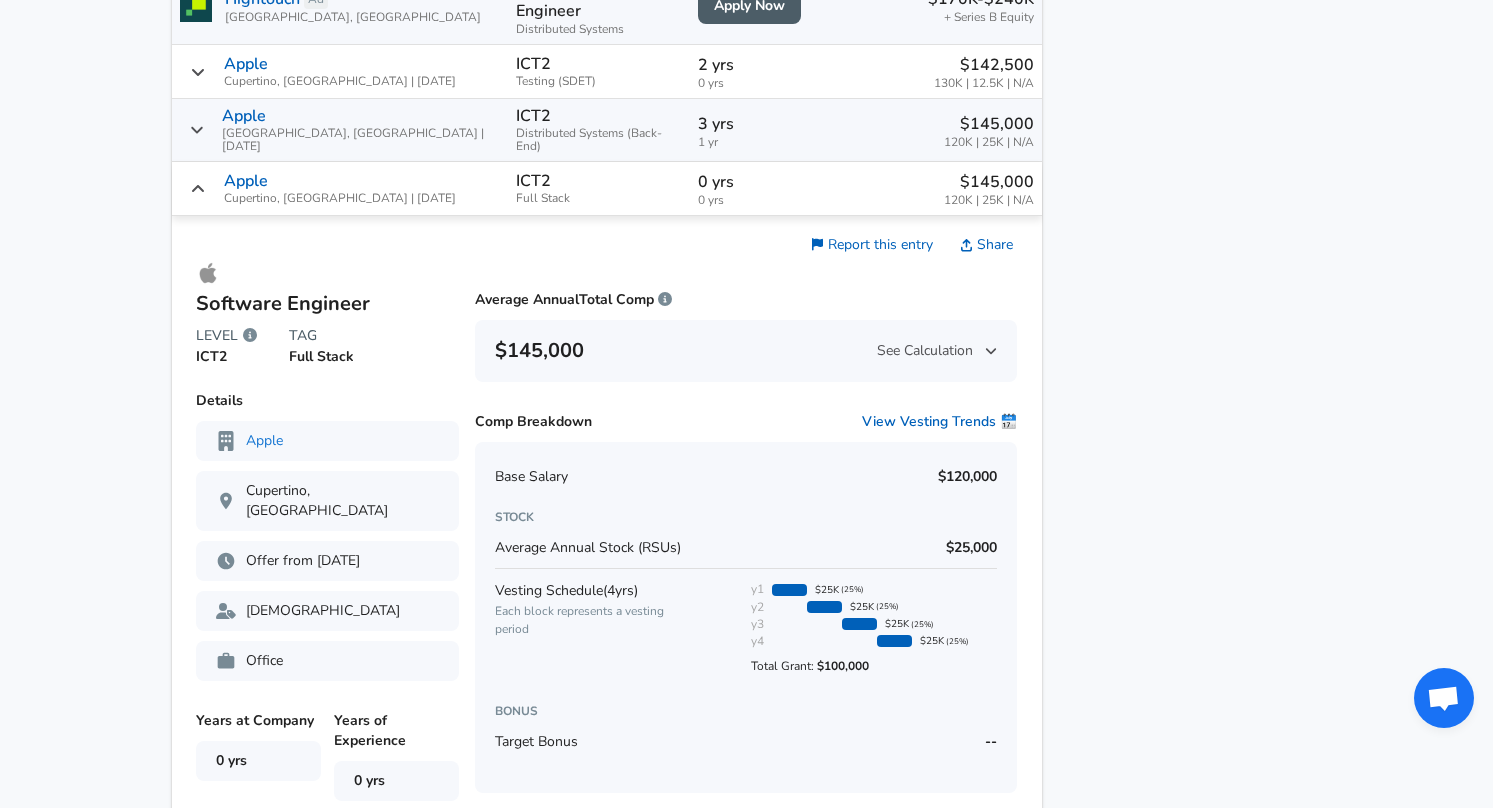 scroll, scrollTop: 1699, scrollLeft: 0, axis: vertical 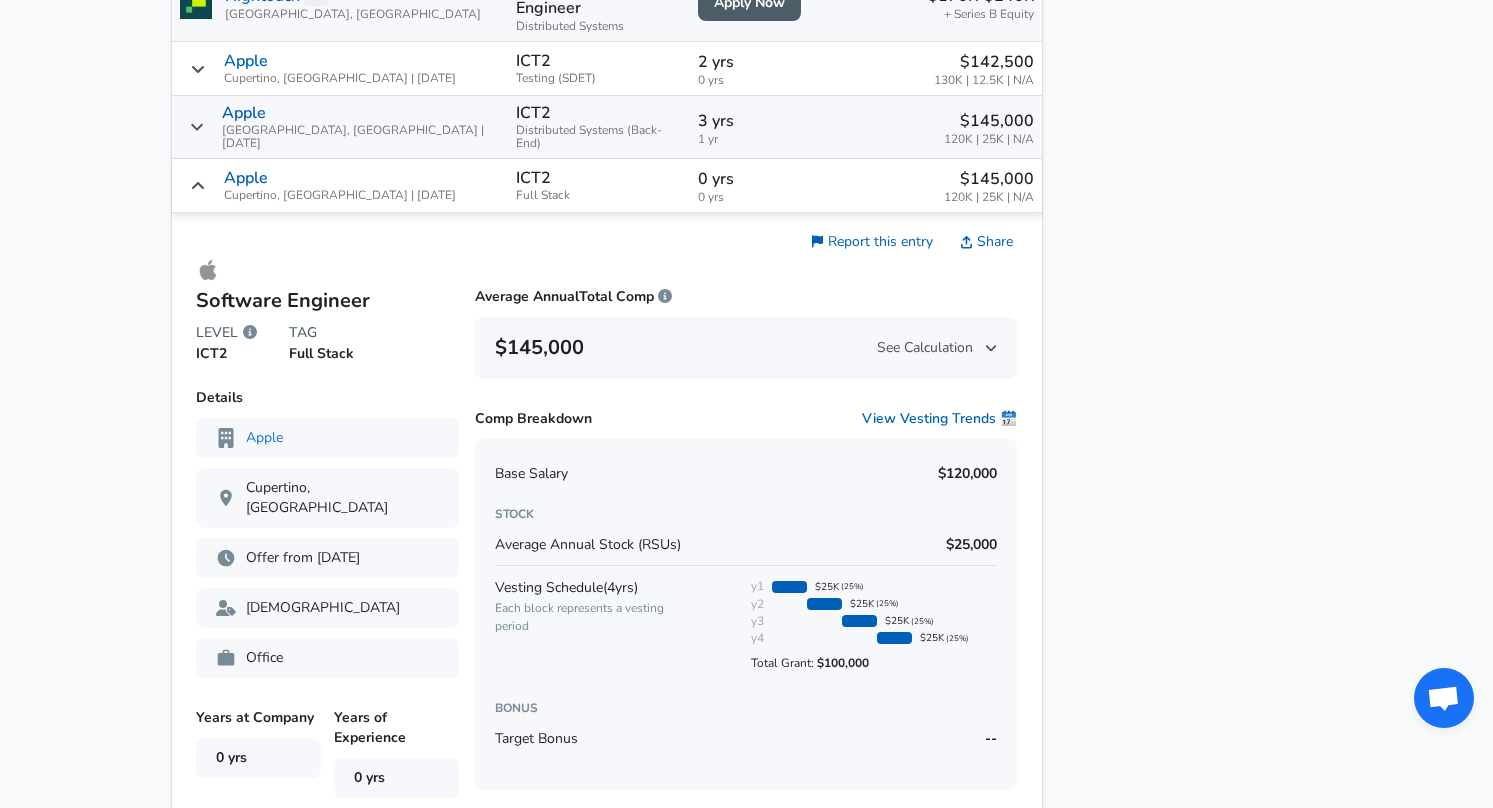 click on "Apple Cupertino, [GEOGRAPHIC_DATA]   |   [DATE]" at bounding box center (340, 185) 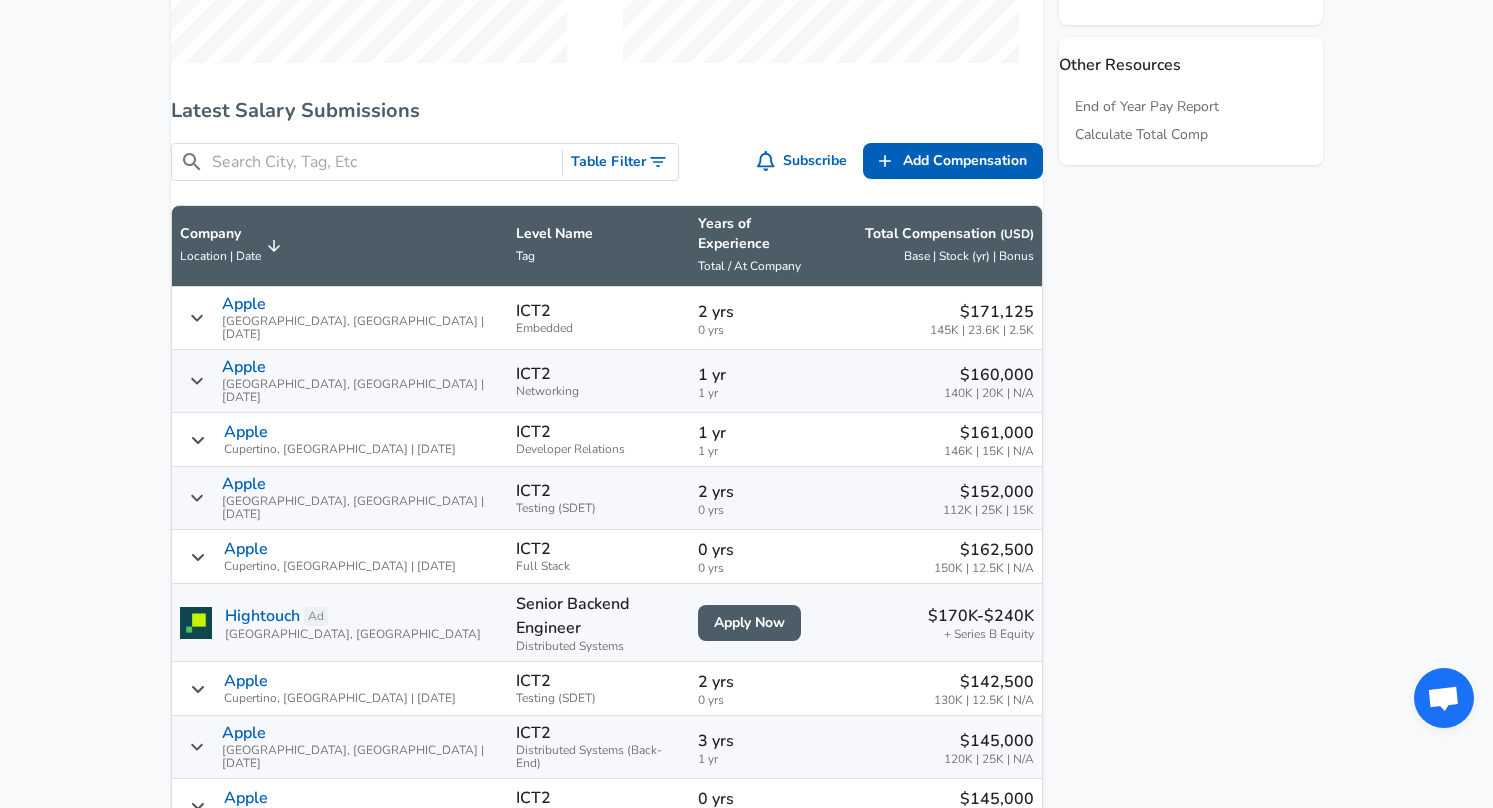 scroll, scrollTop: 1070, scrollLeft: 0, axis: vertical 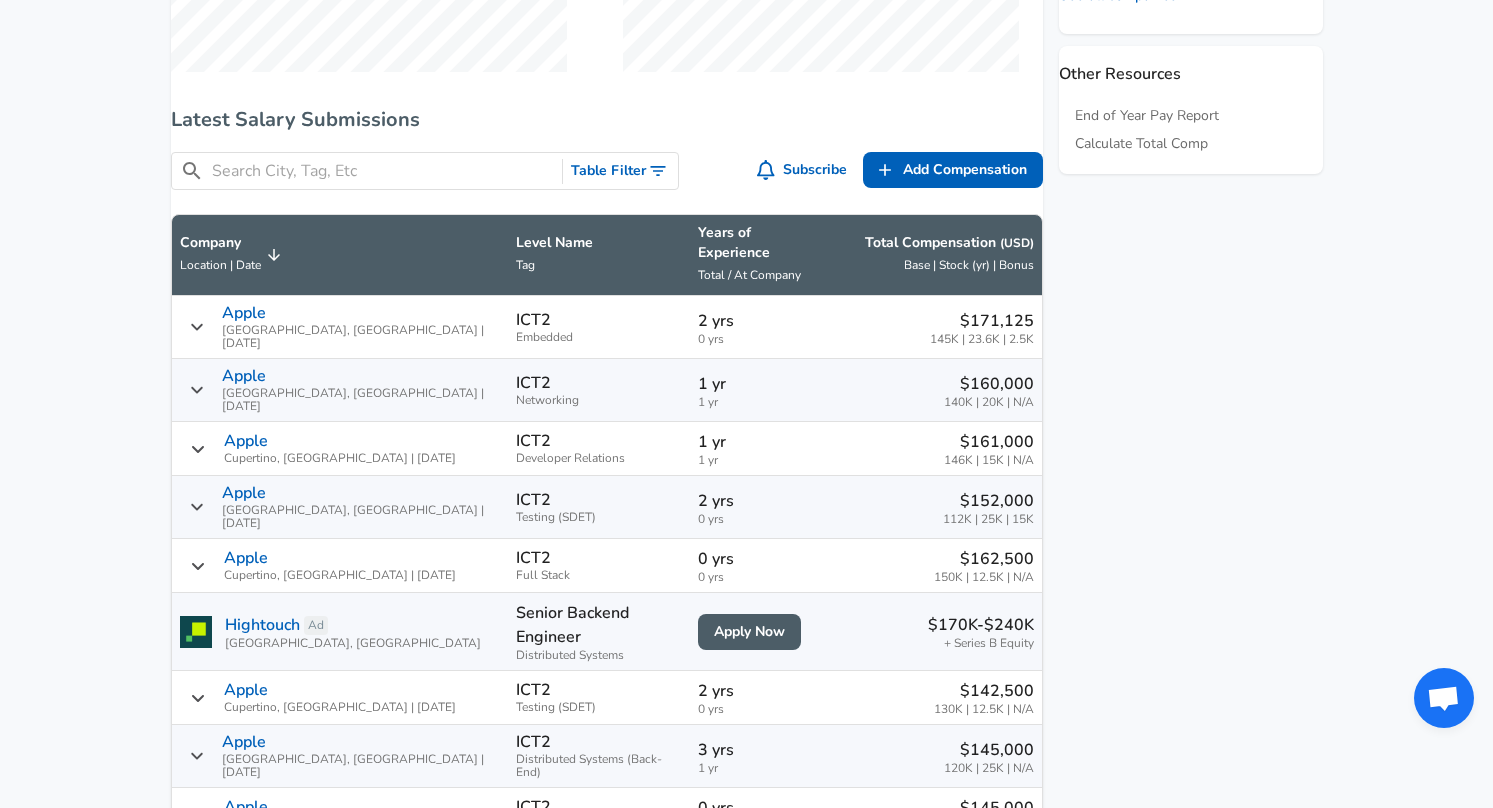 click at bounding box center [383, 171] 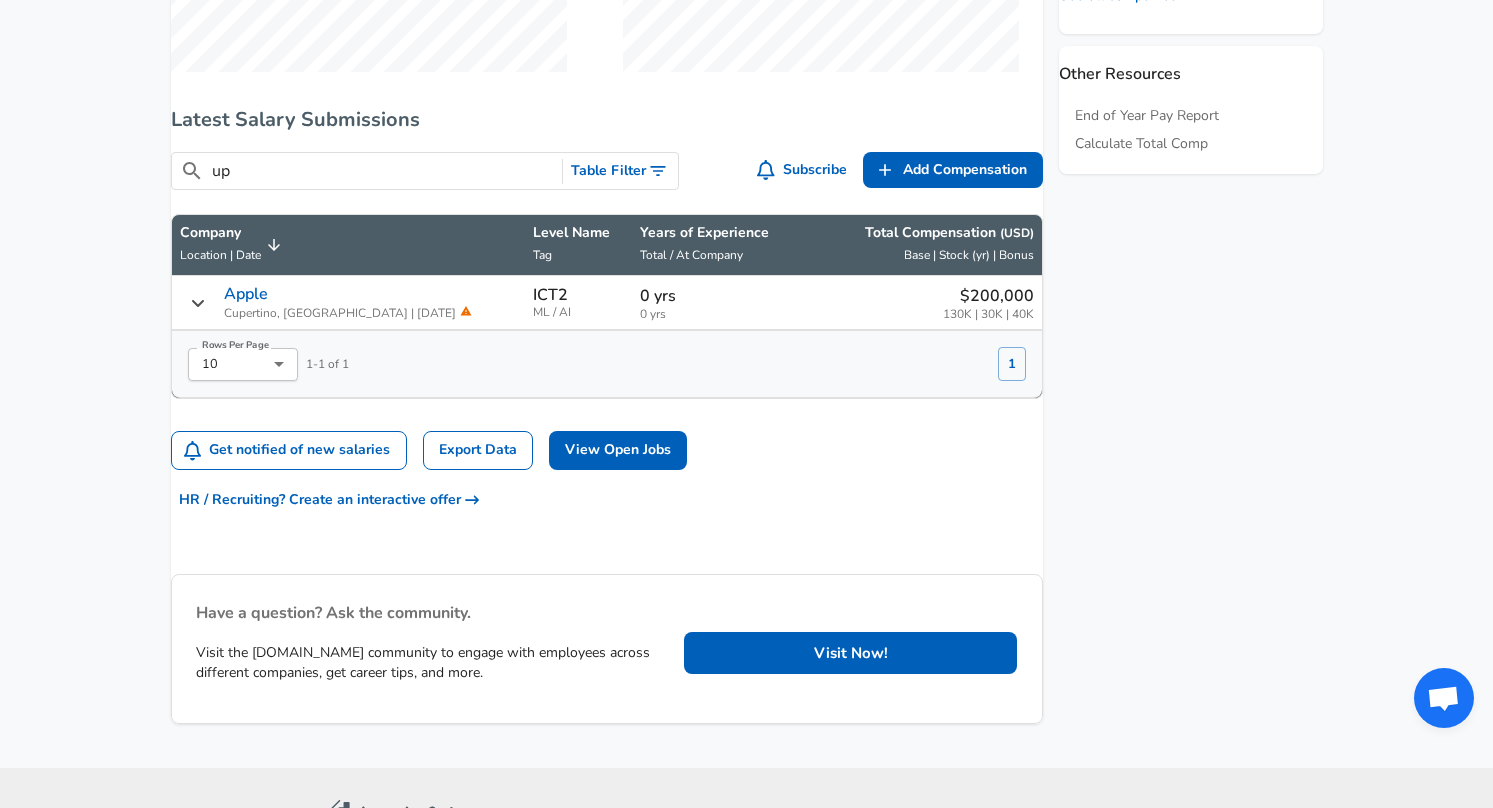 type on "u" 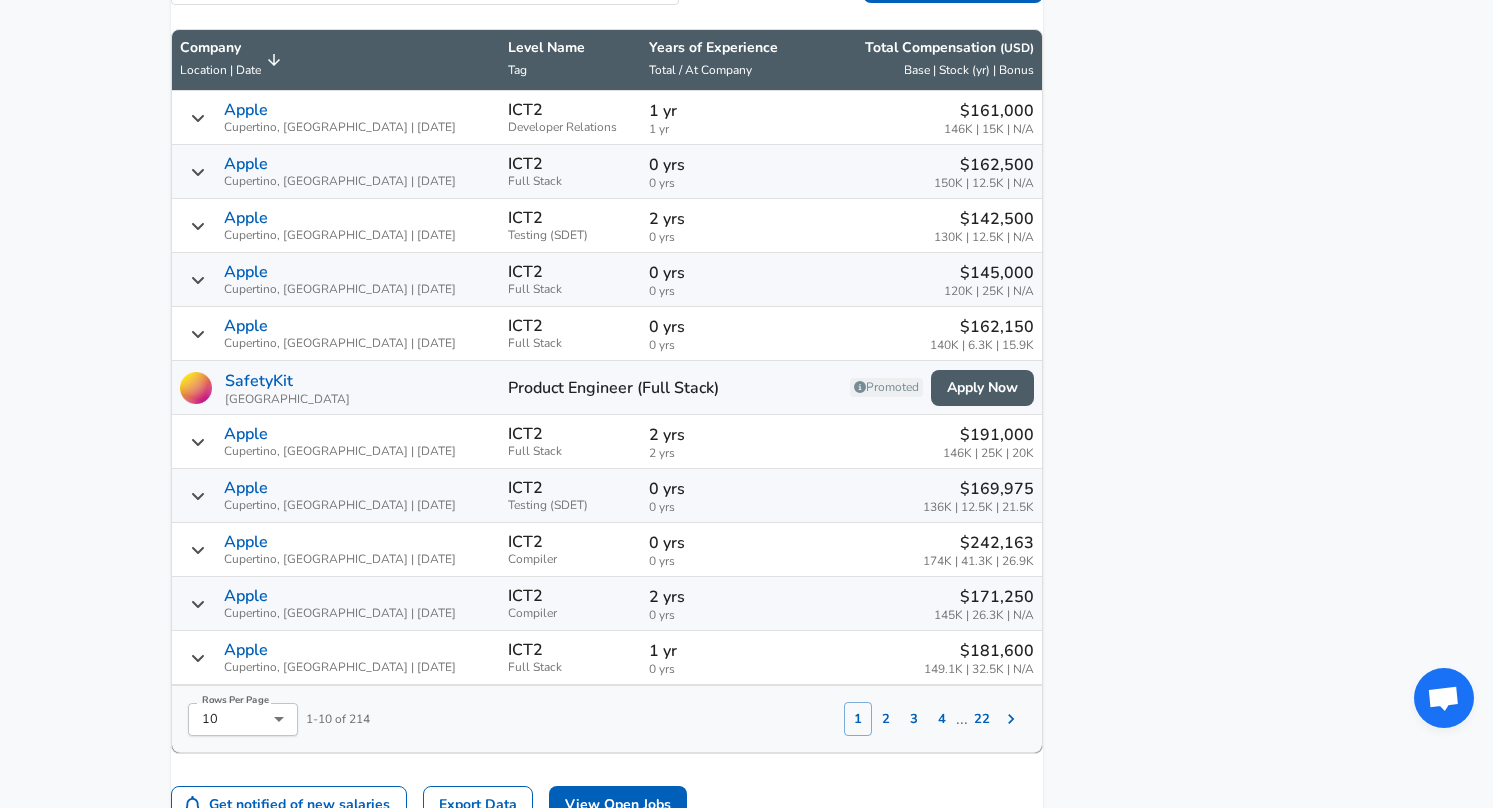 scroll, scrollTop: 1249, scrollLeft: 0, axis: vertical 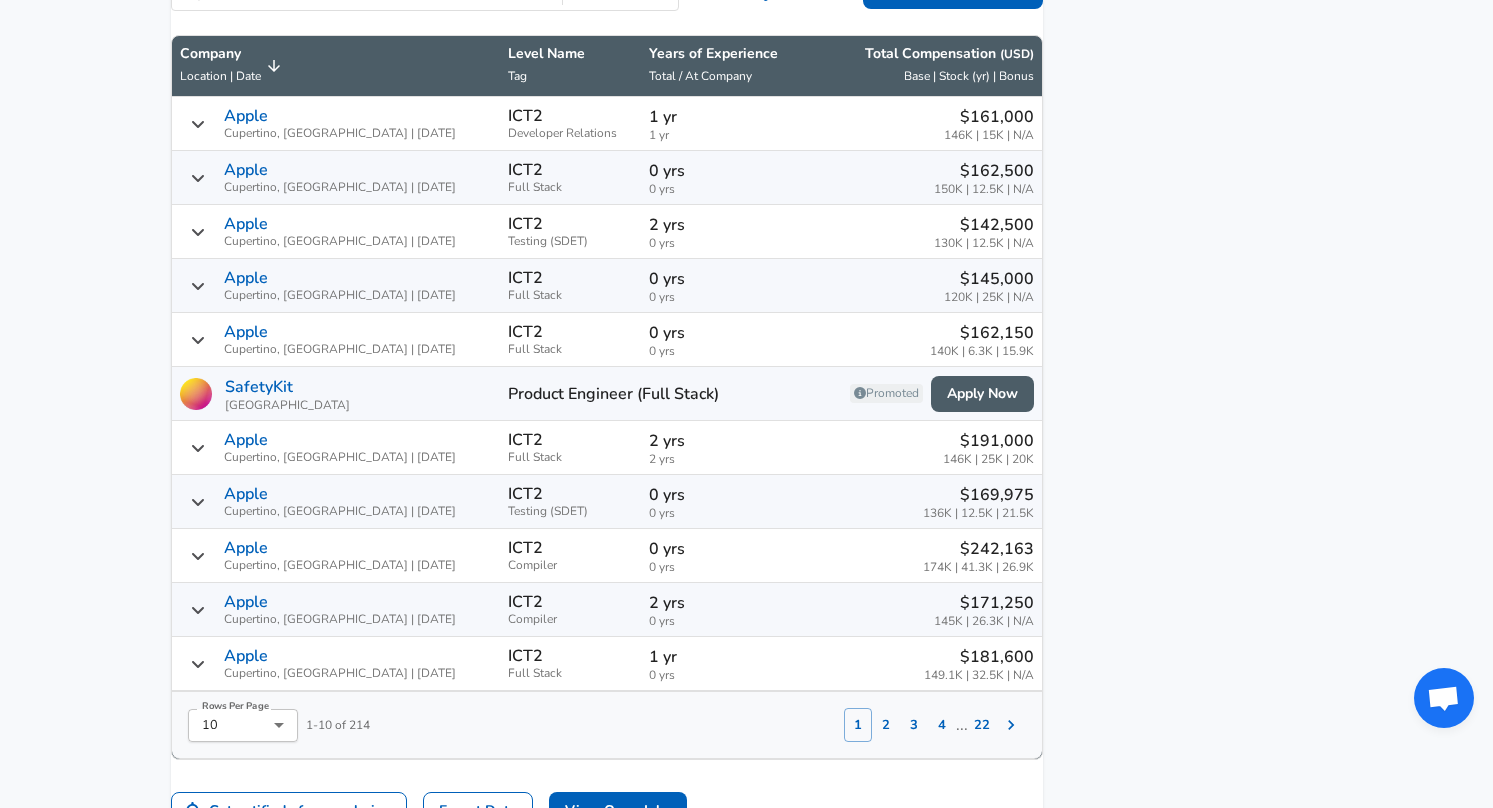 type on "cupertino" 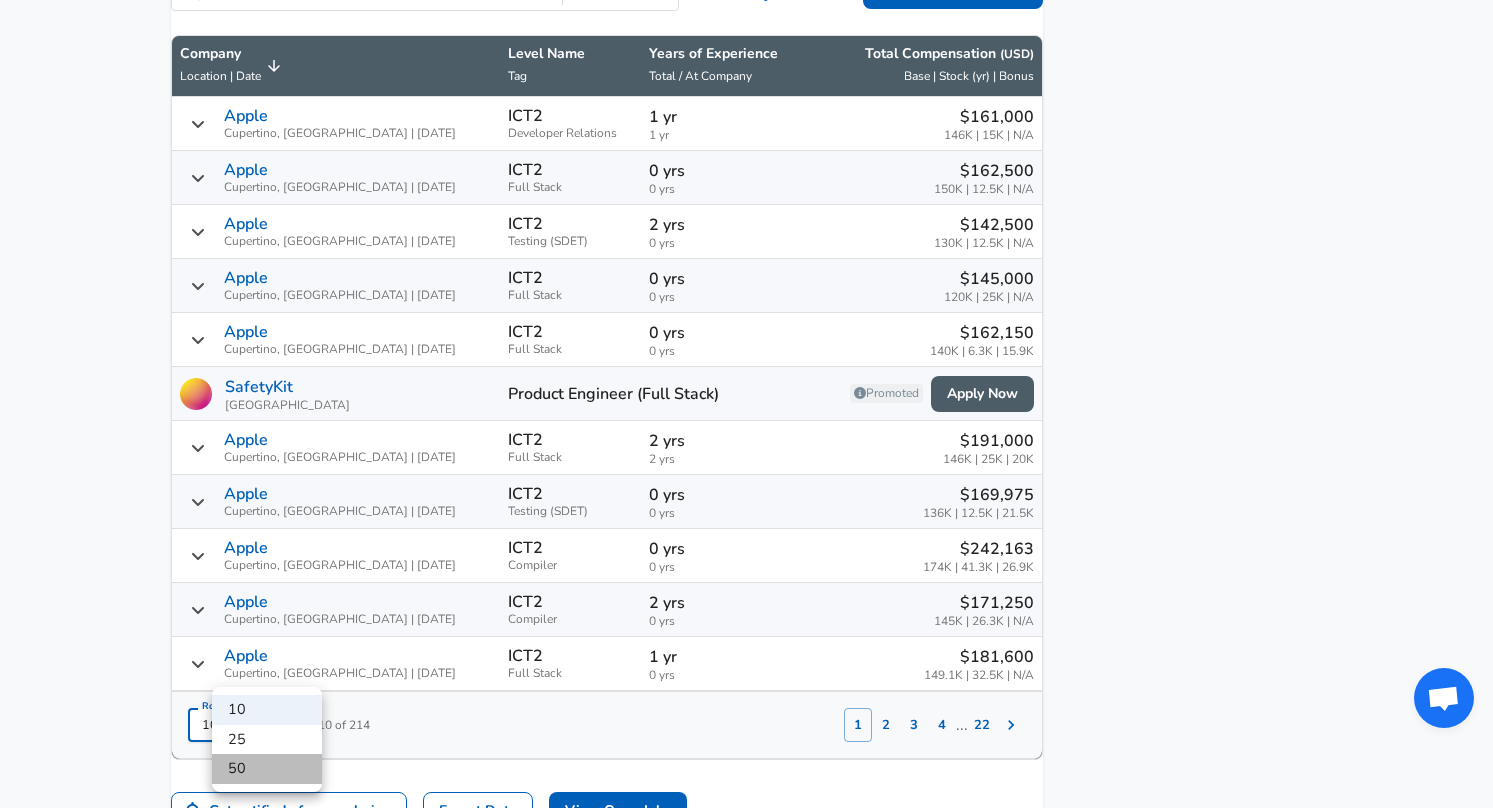 click on "50" at bounding box center [267, 769] 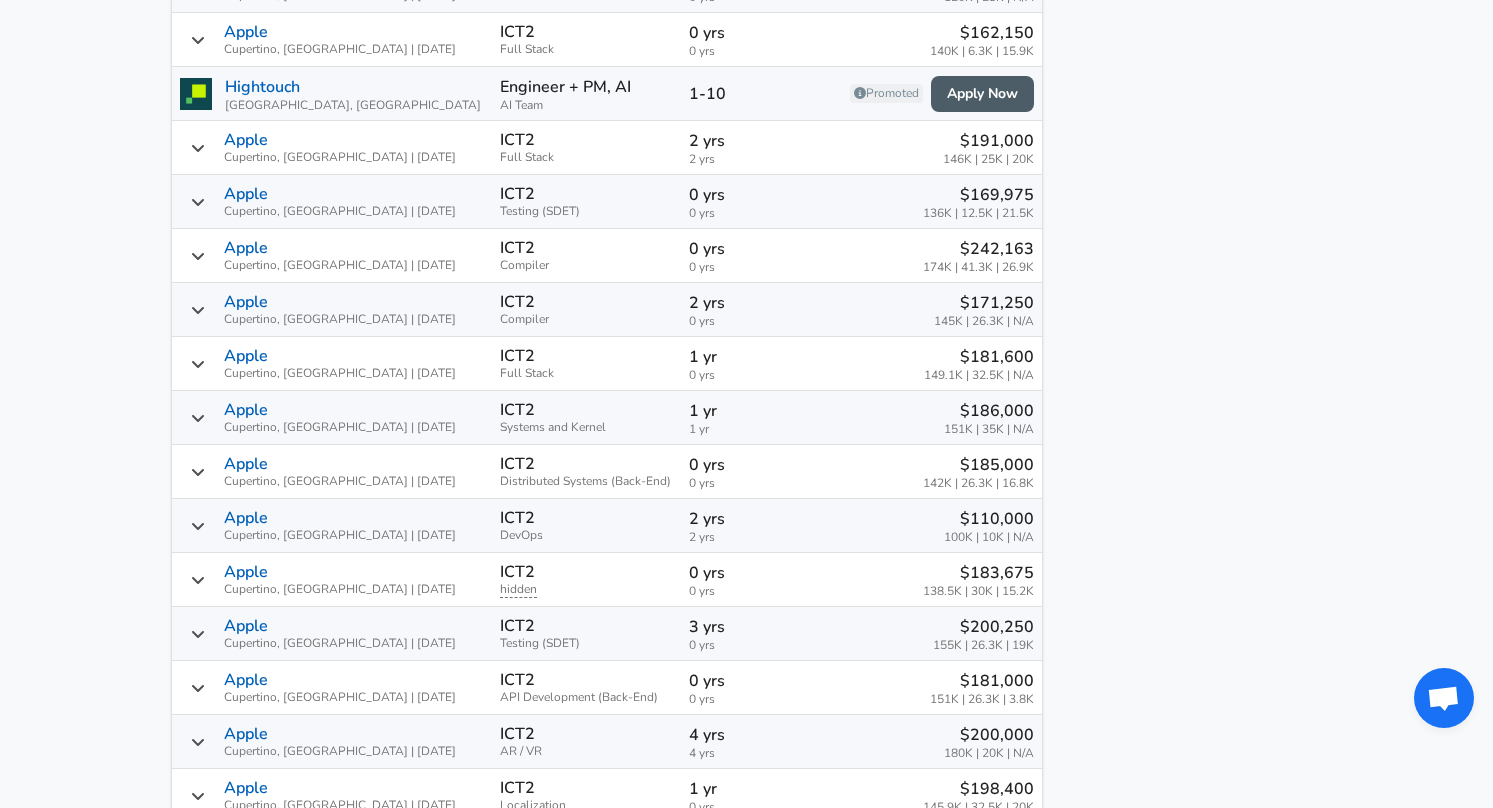 scroll, scrollTop: 1540, scrollLeft: 0, axis: vertical 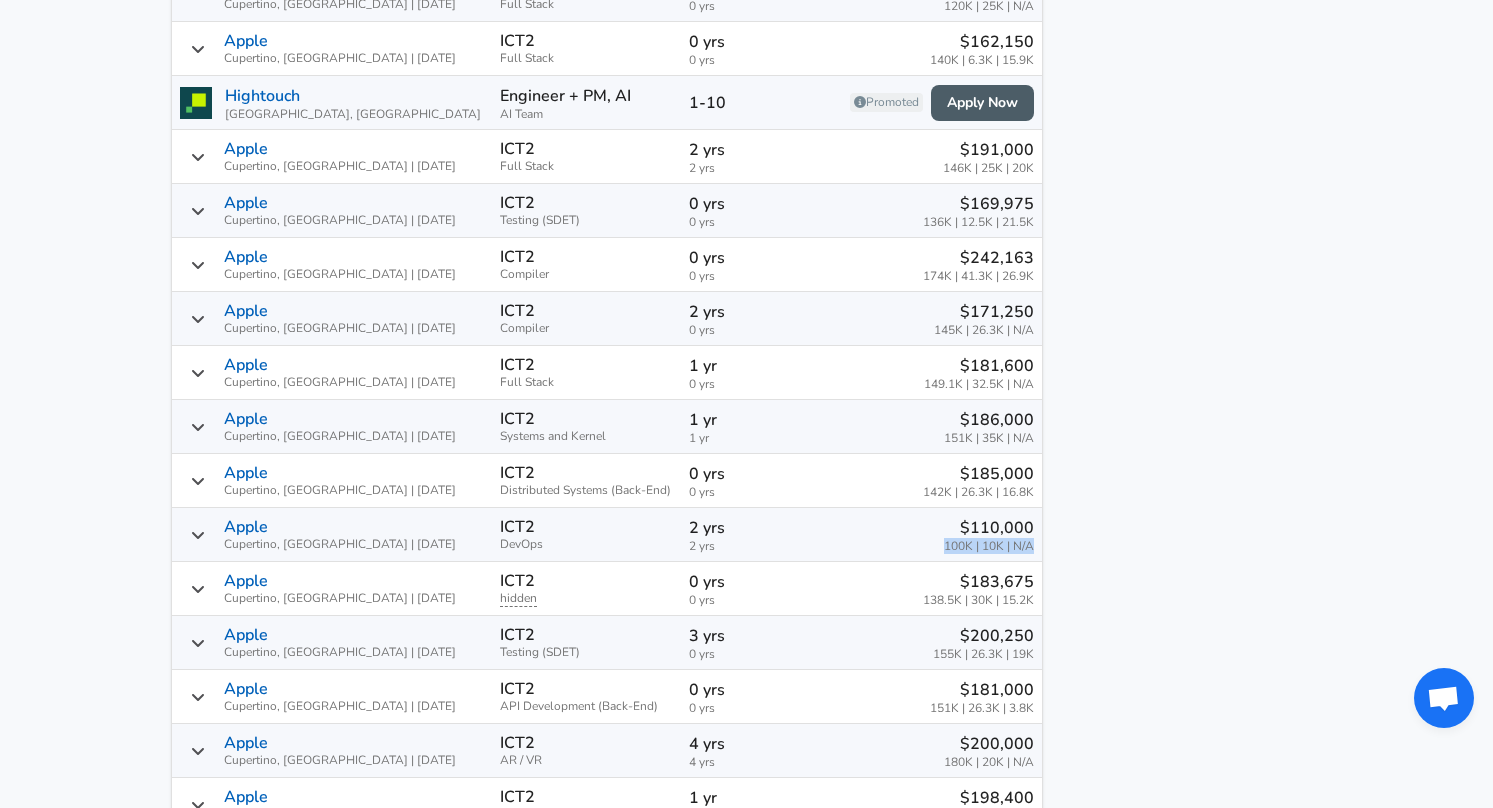 drag, startPoint x: 920, startPoint y: 567, endPoint x: 1010, endPoint y: 564, distance: 90.04999 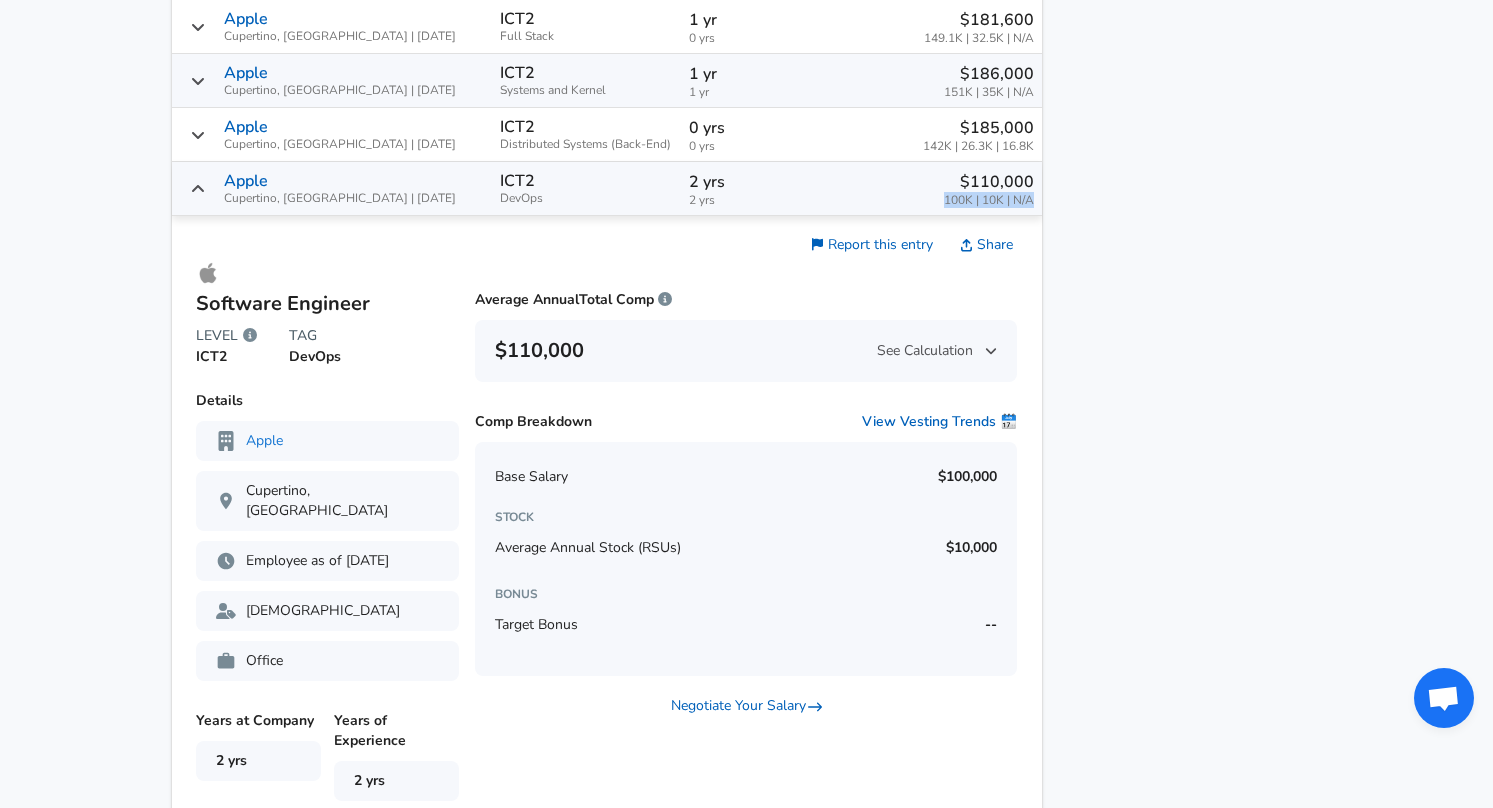 scroll, scrollTop: 1918, scrollLeft: 0, axis: vertical 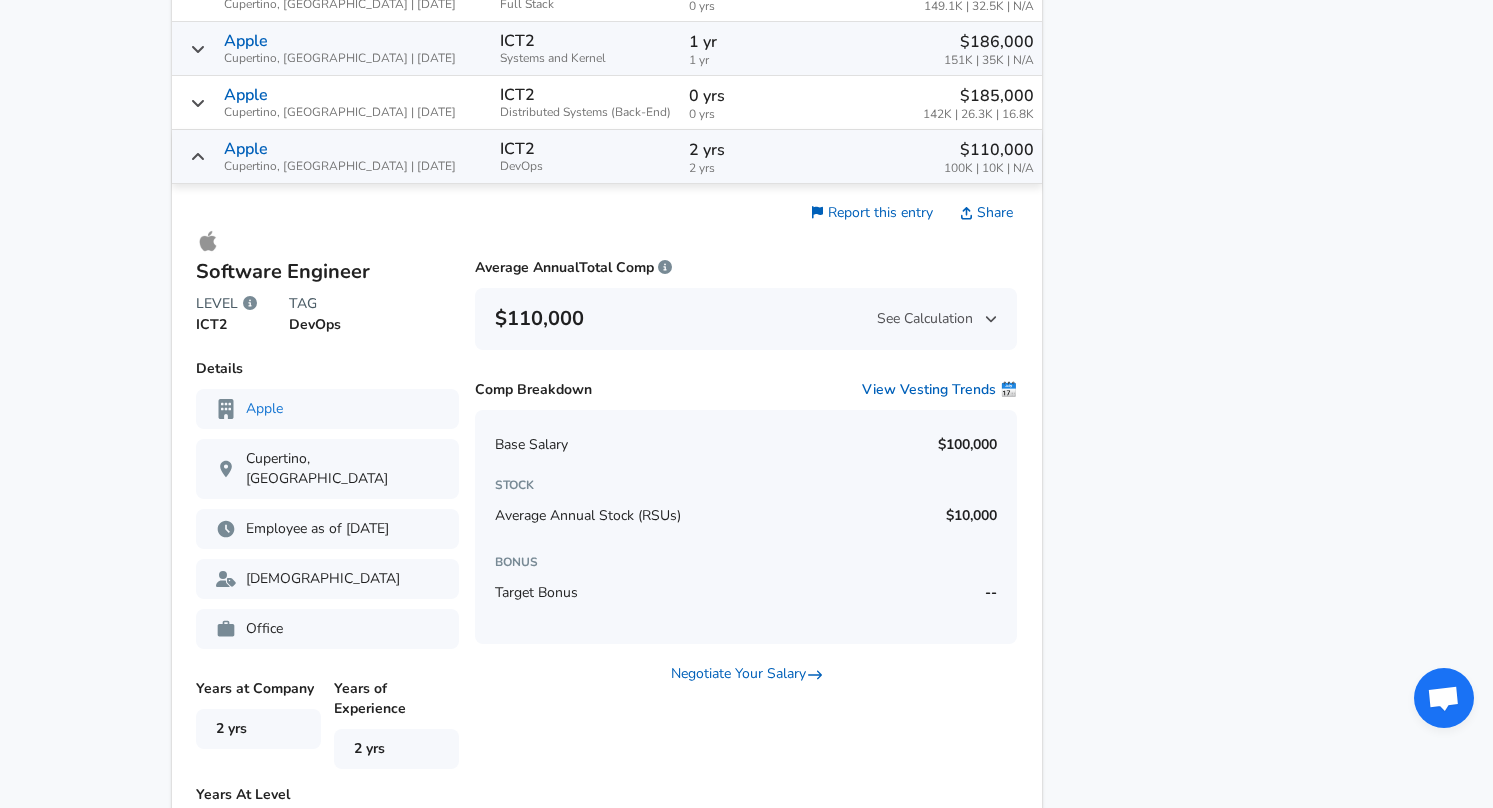 click 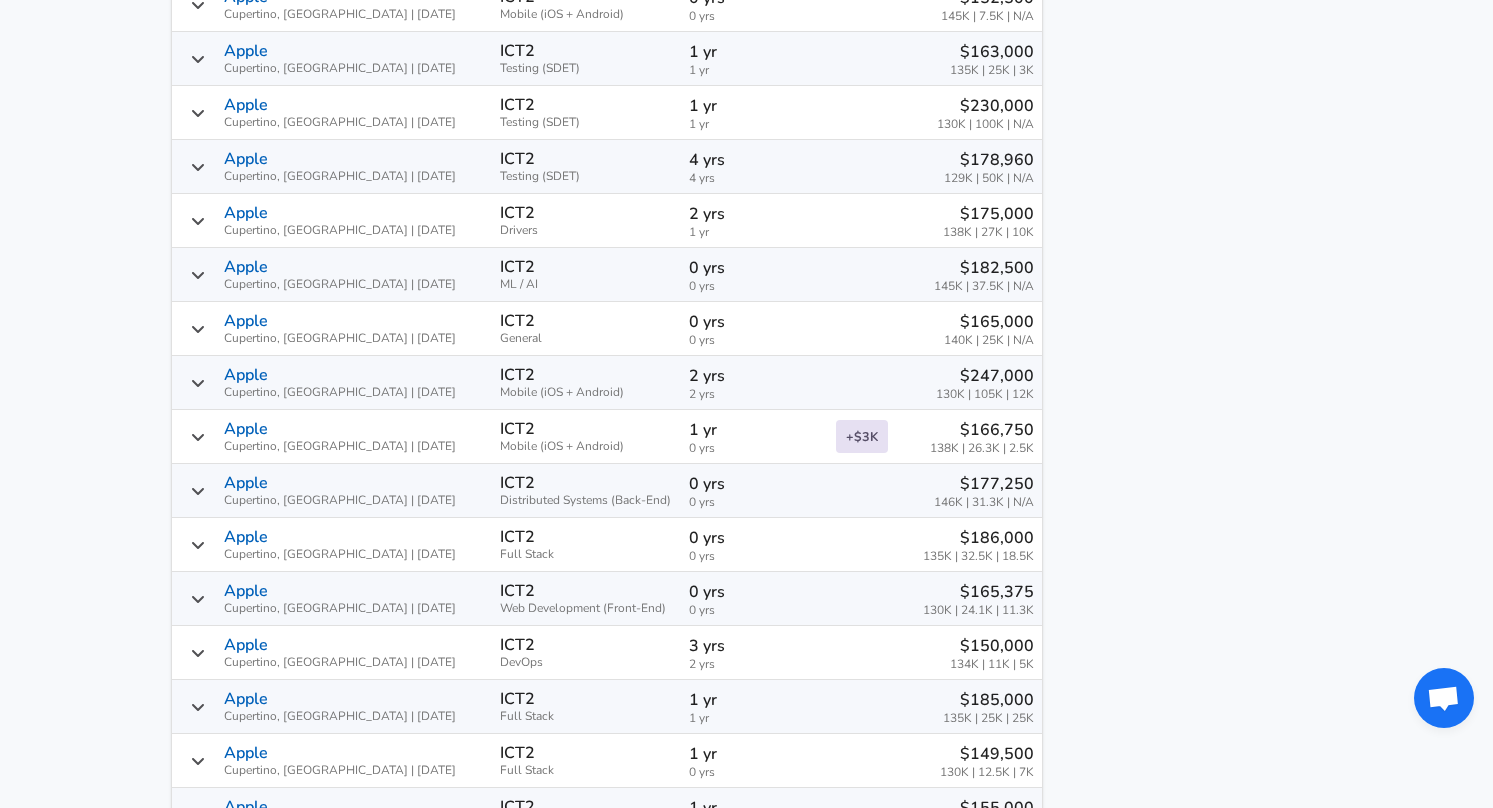 scroll, scrollTop: 2773, scrollLeft: 0, axis: vertical 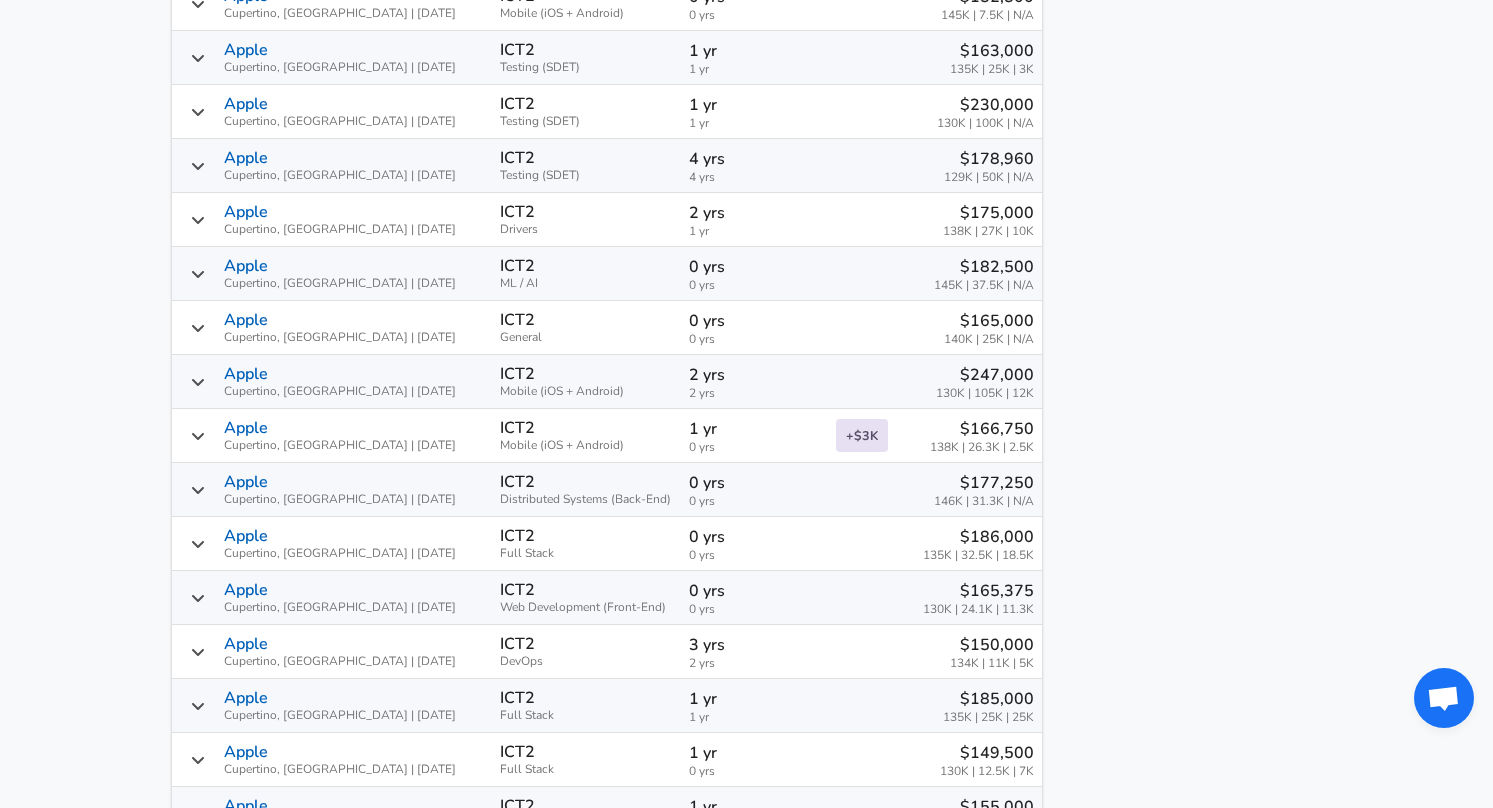 drag, startPoint x: 951, startPoint y: 417, endPoint x: 979, endPoint y: 417, distance: 28 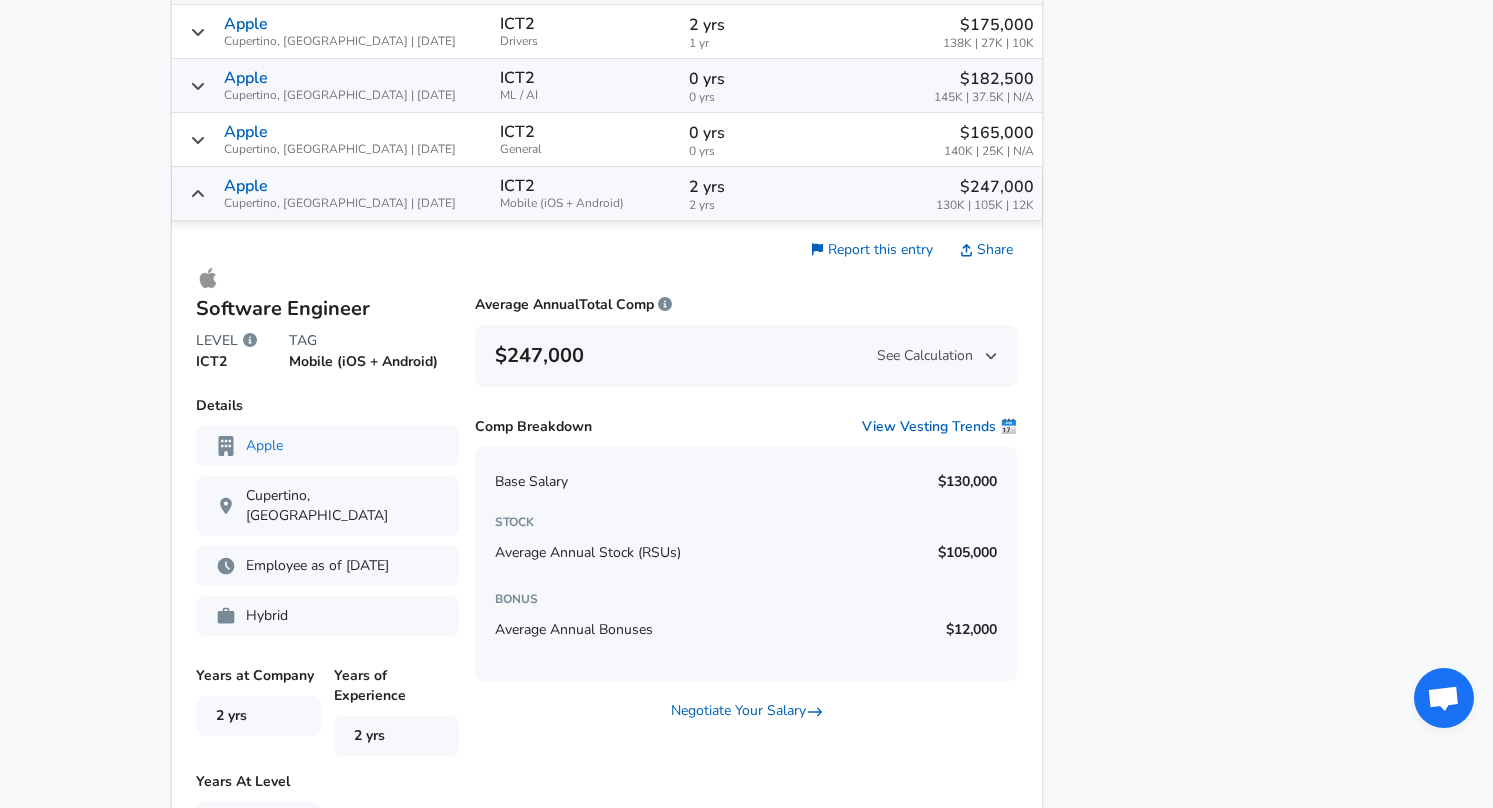 scroll, scrollTop: 2962, scrollLeft: 0, axis: vertical 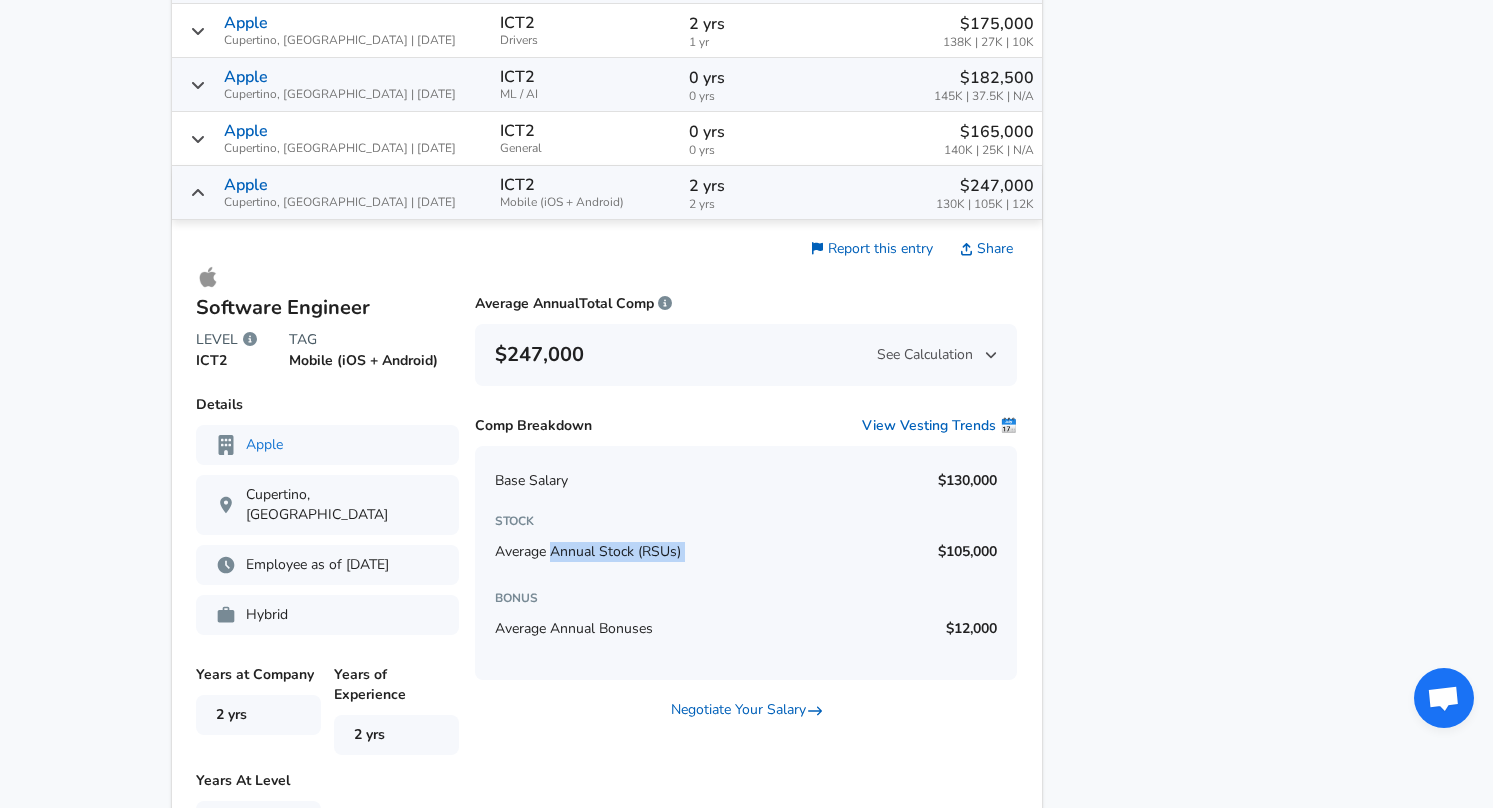 drag, startPoint x: 561, startPoint y: 570, endPoint x: 843, endPoint y: 554, distance: 282.45352 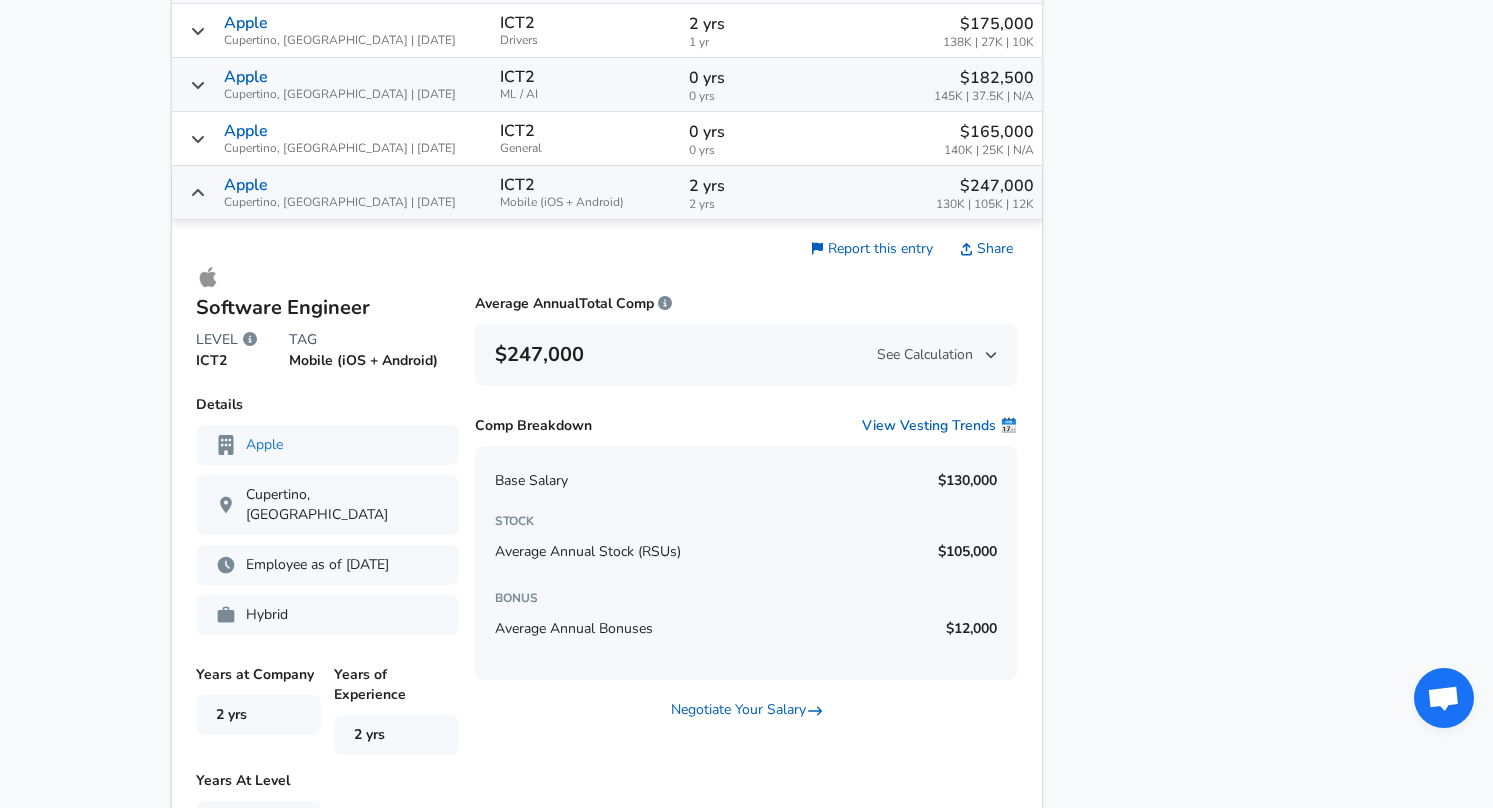 click 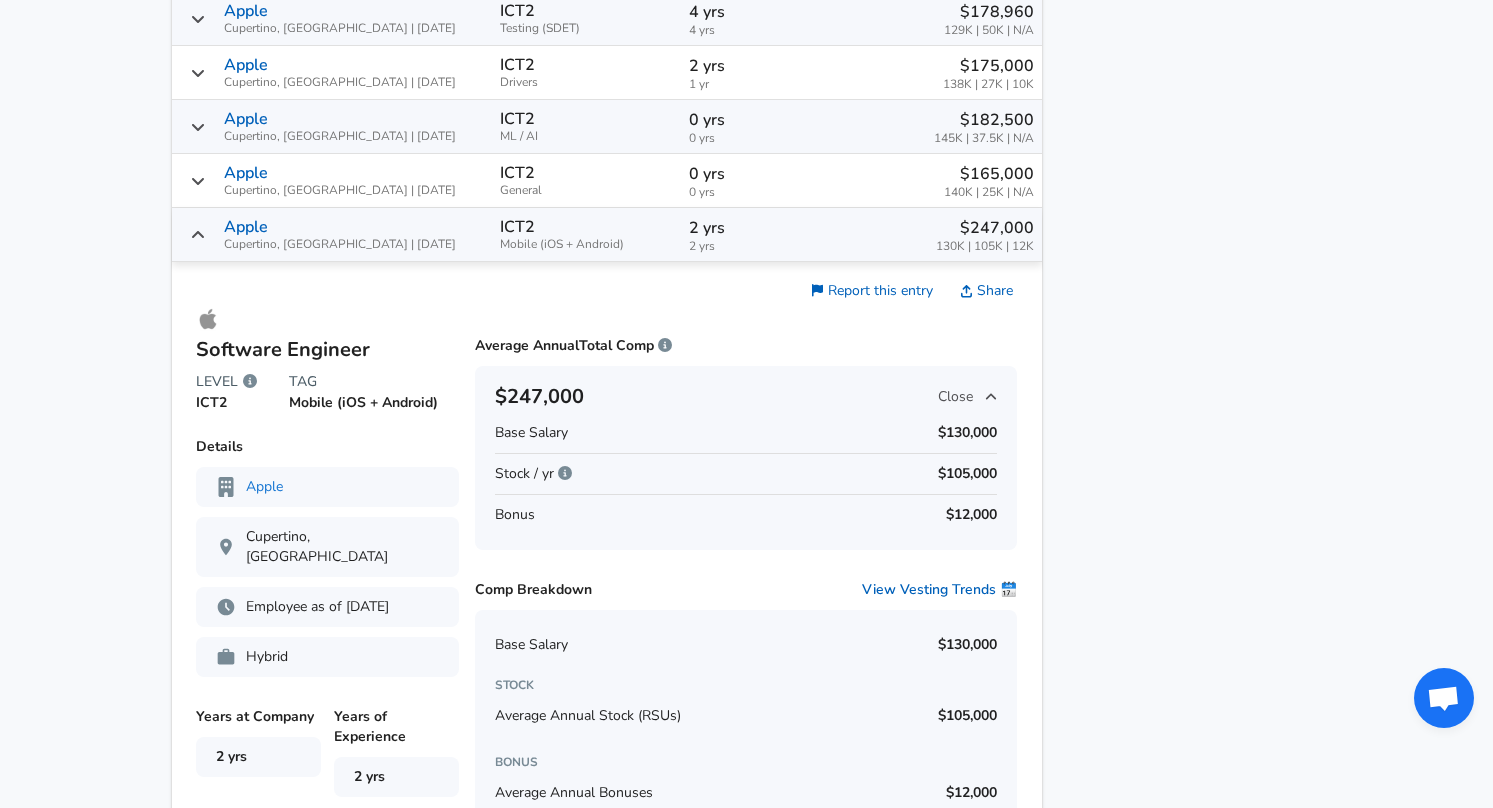 scroll, scrollTop: 2909, scrollLeft: 0, axis: vertical 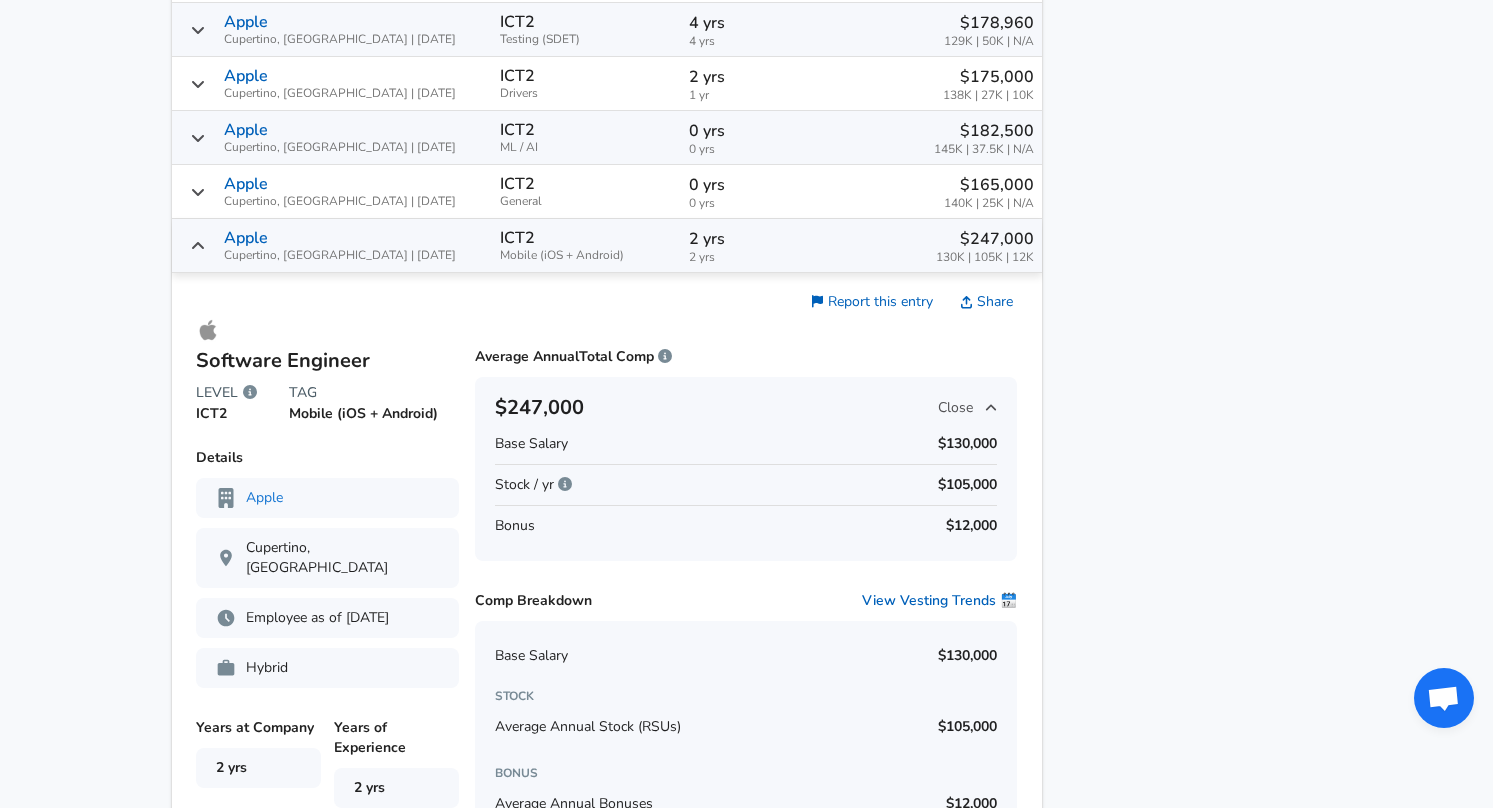 click 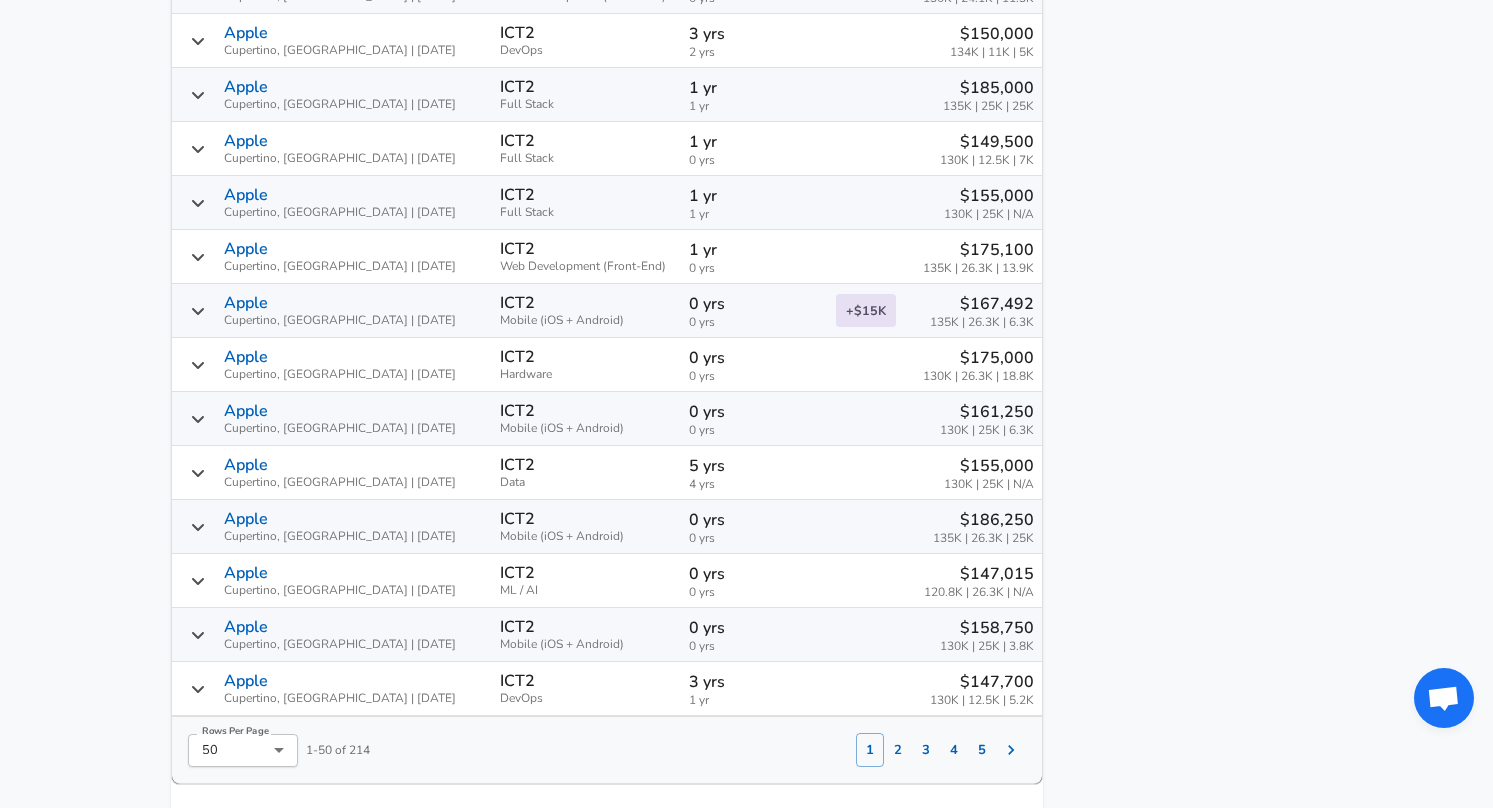 scroll, scrollTop: 3389, scrollLeft: 0, axis: vertical 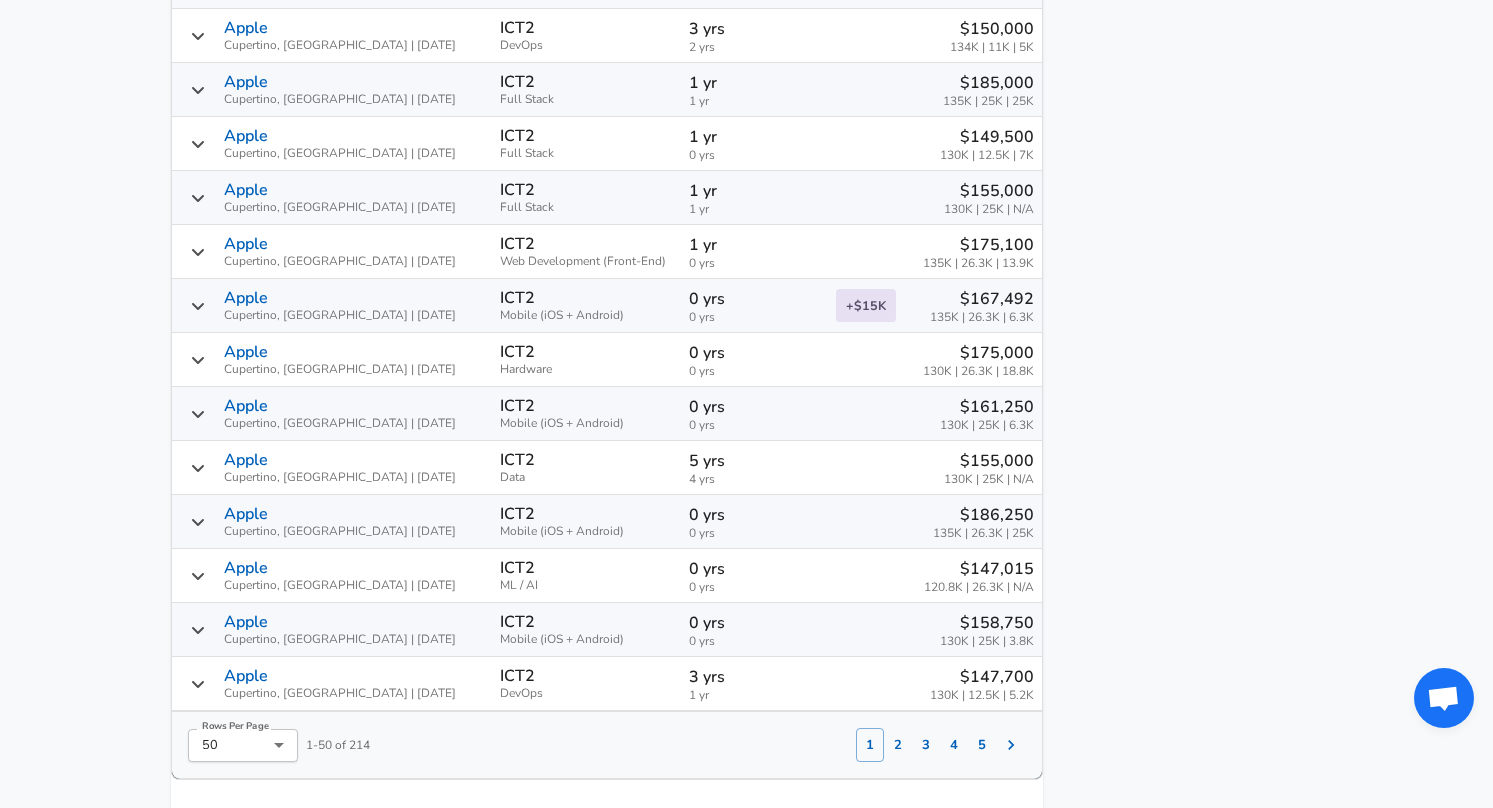 drag, startPoint x: 635, startPoint y: 476, endPoint x: 685, endPoint y: 483, distance: 50.48762 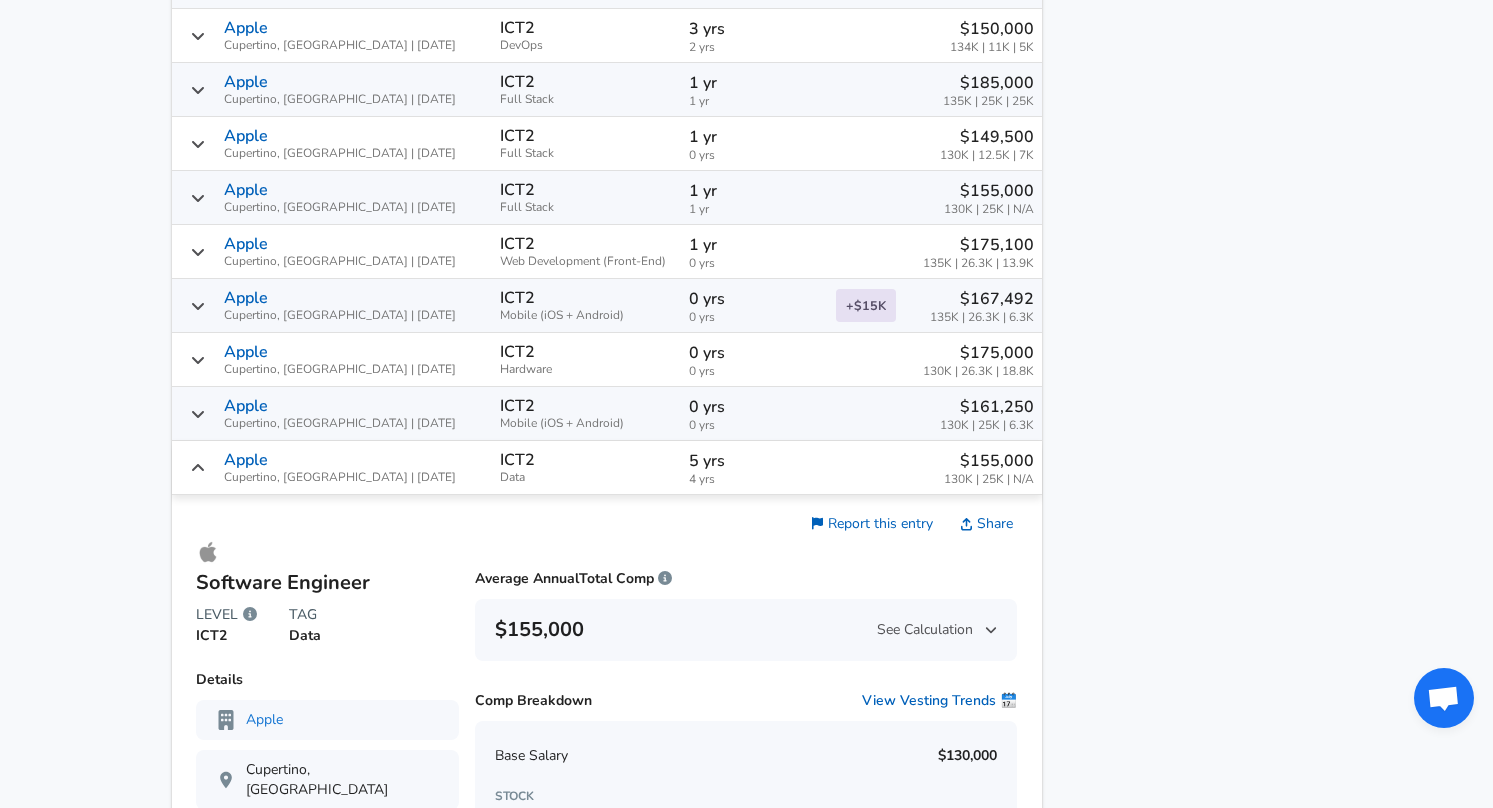 click 